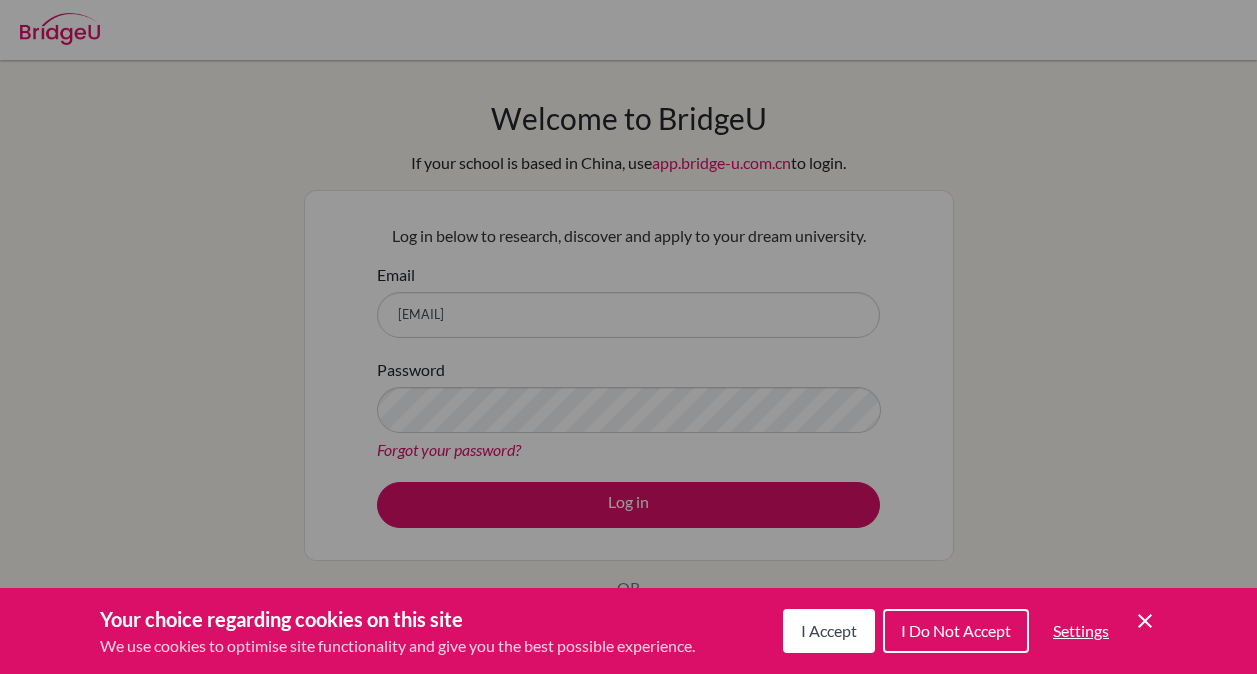 scroll, scrollTop: 0, scrollLeft: 0, axis: both 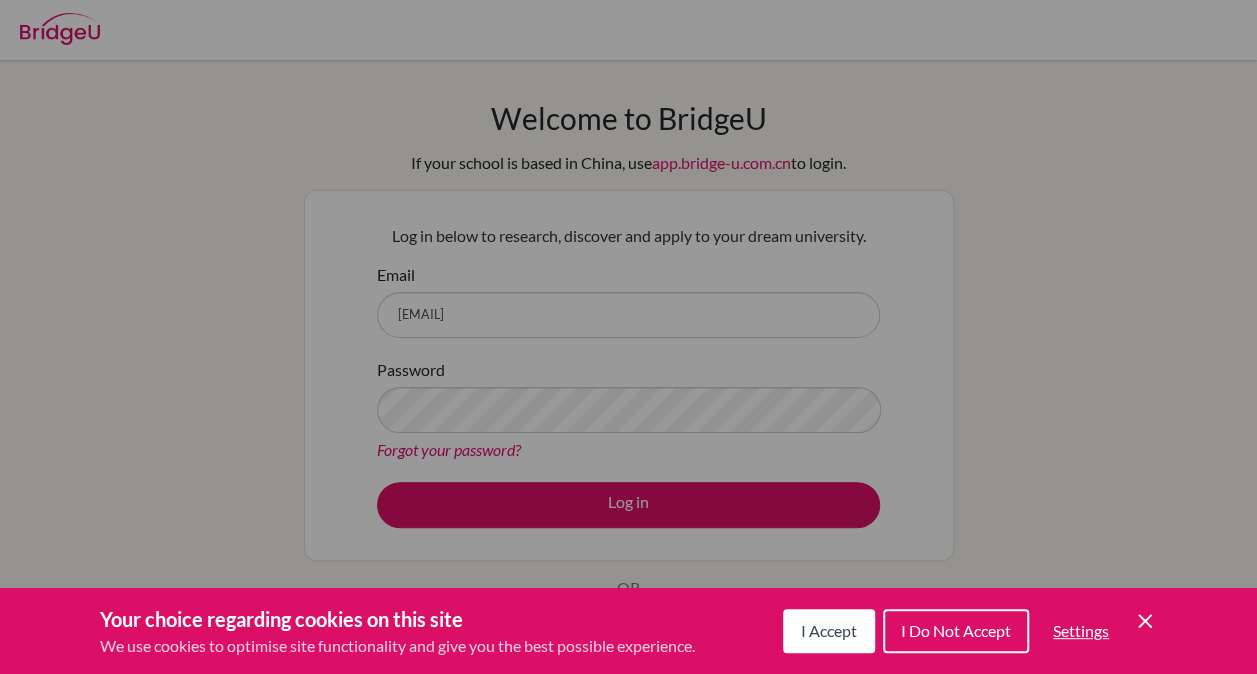click on "Cookie Control Close Icon" 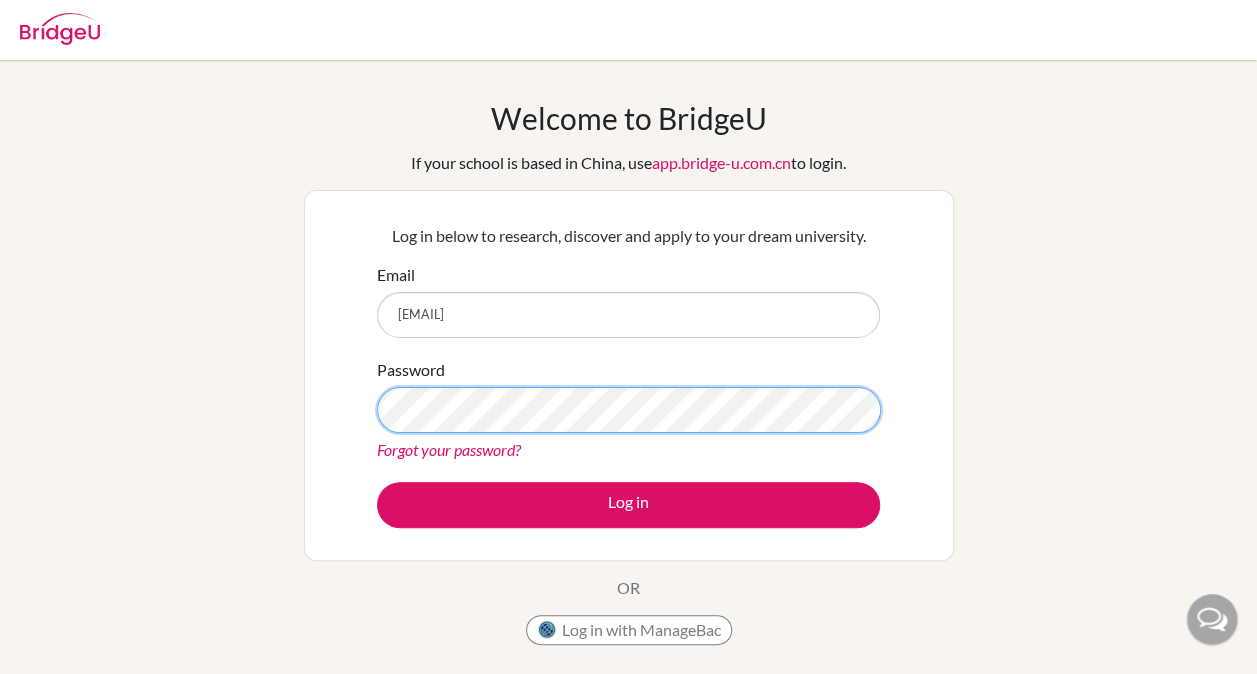 click on "Log in" at bounding box center [628, 505] 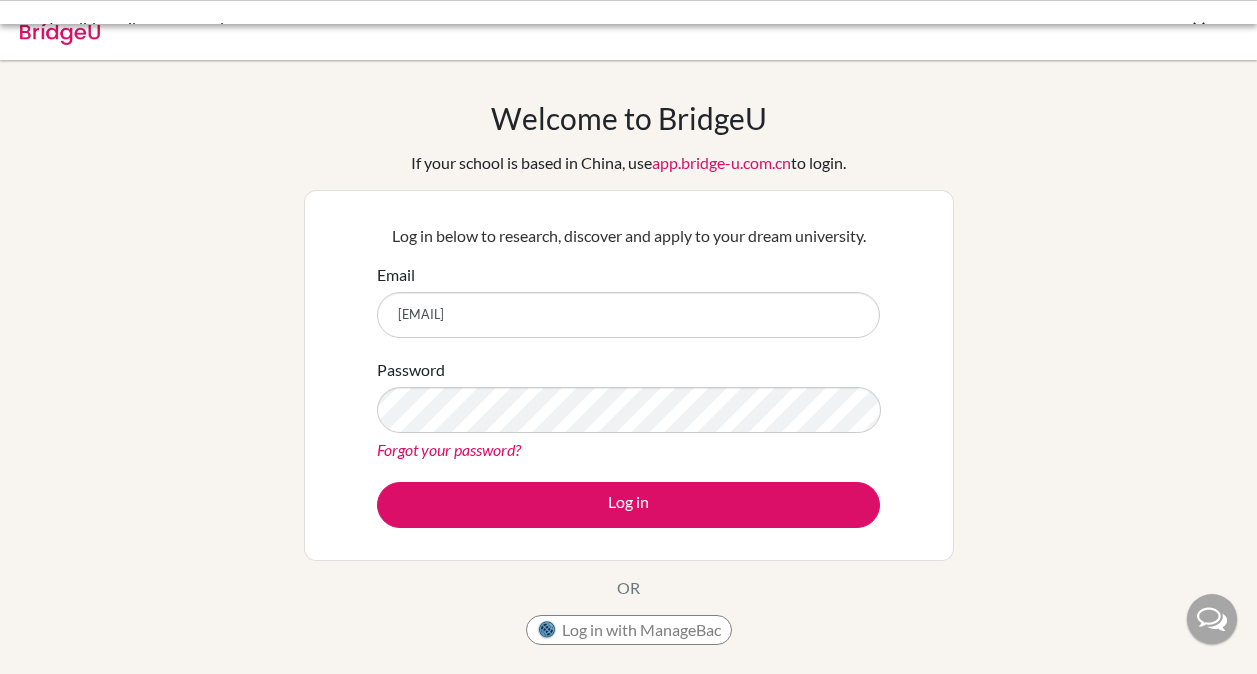 scroll, scrollTop: 0, scrollLeft: 0, axis: both 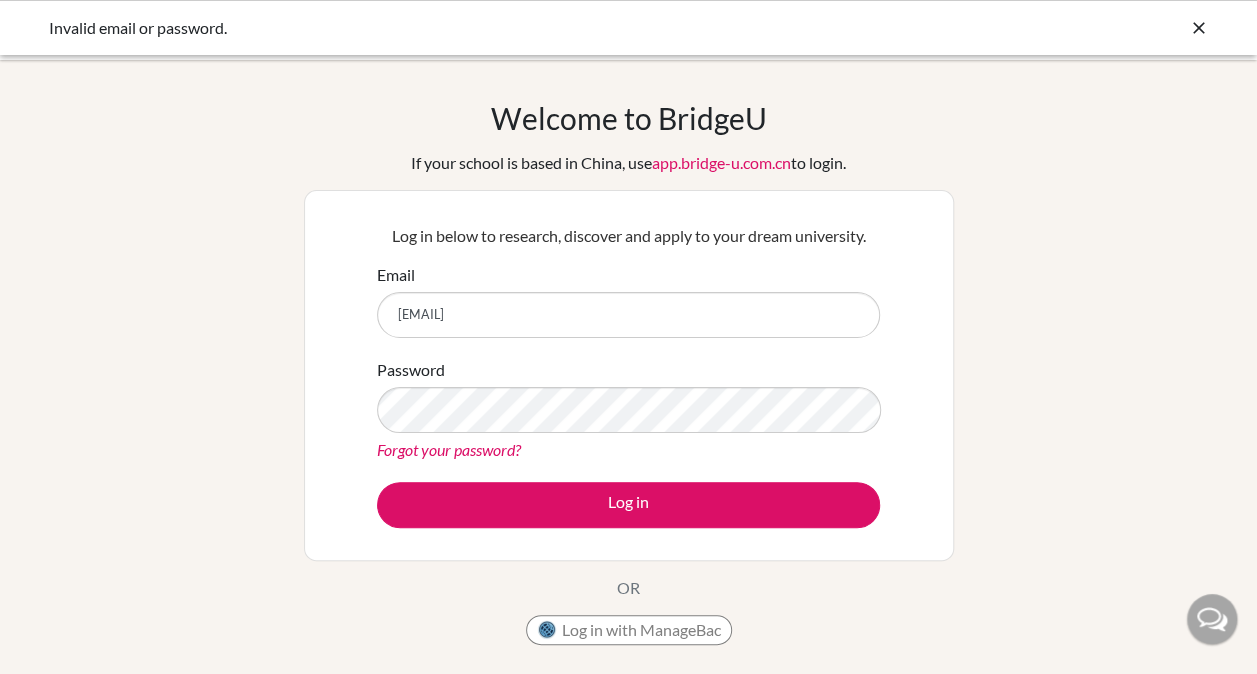 click at bounding box center [1199, 28] 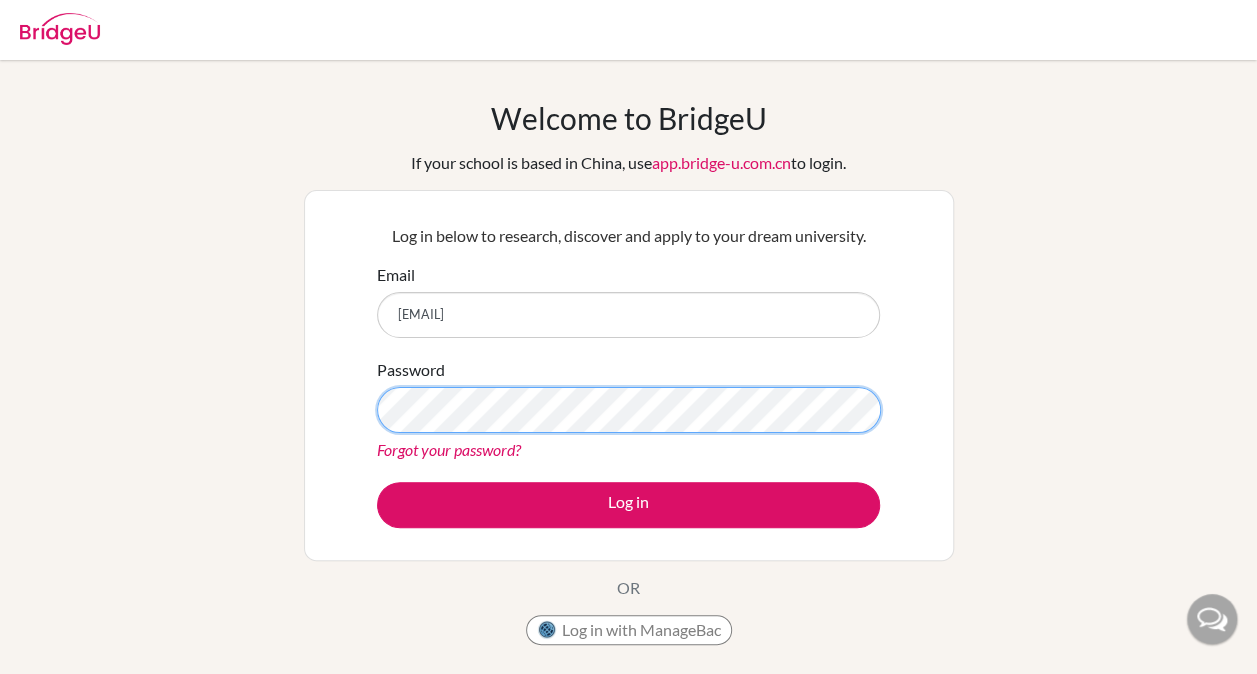 click on "Log in" at bounding box center (628, 505) 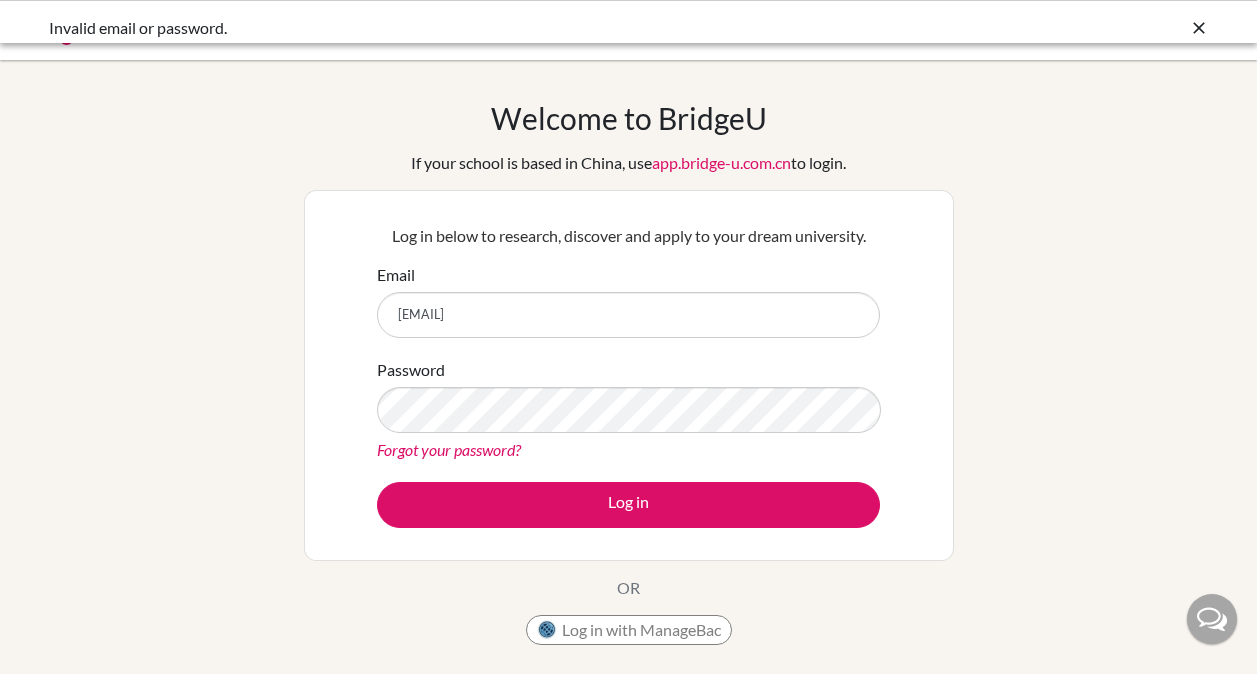 scroll, scrollTop: 0, scrollLeft: 0, axis: both 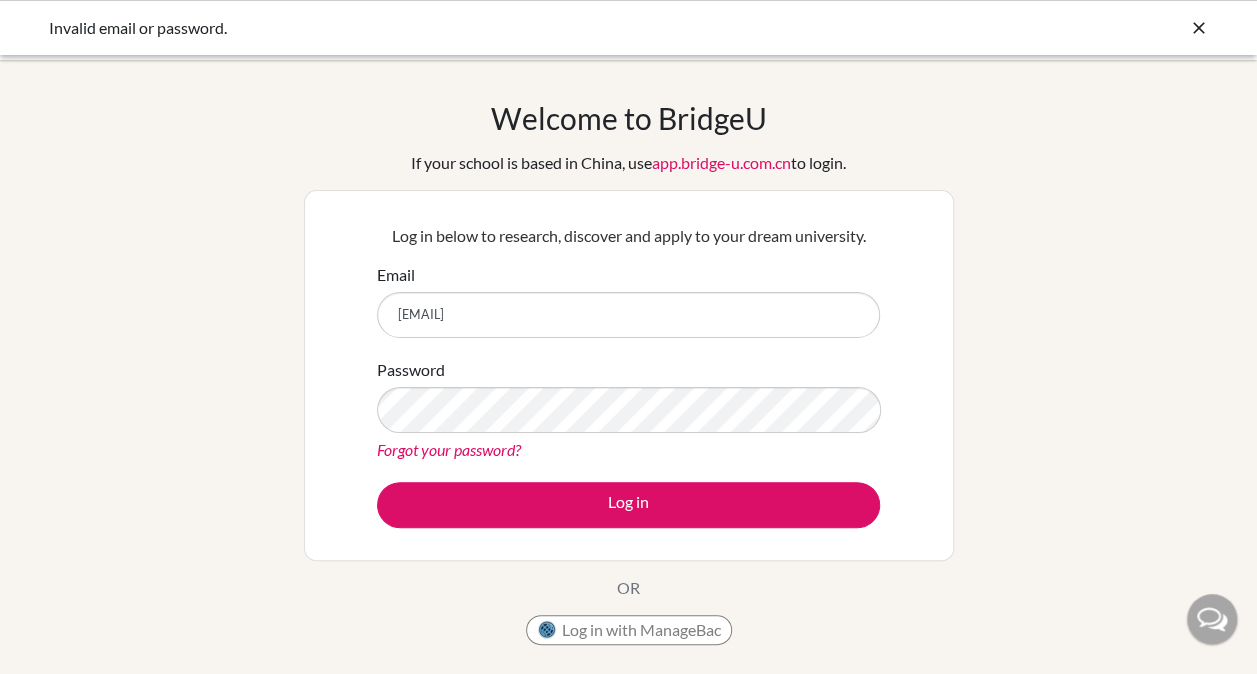 click on "Forgot your password?" at bounding box center (449, 449) 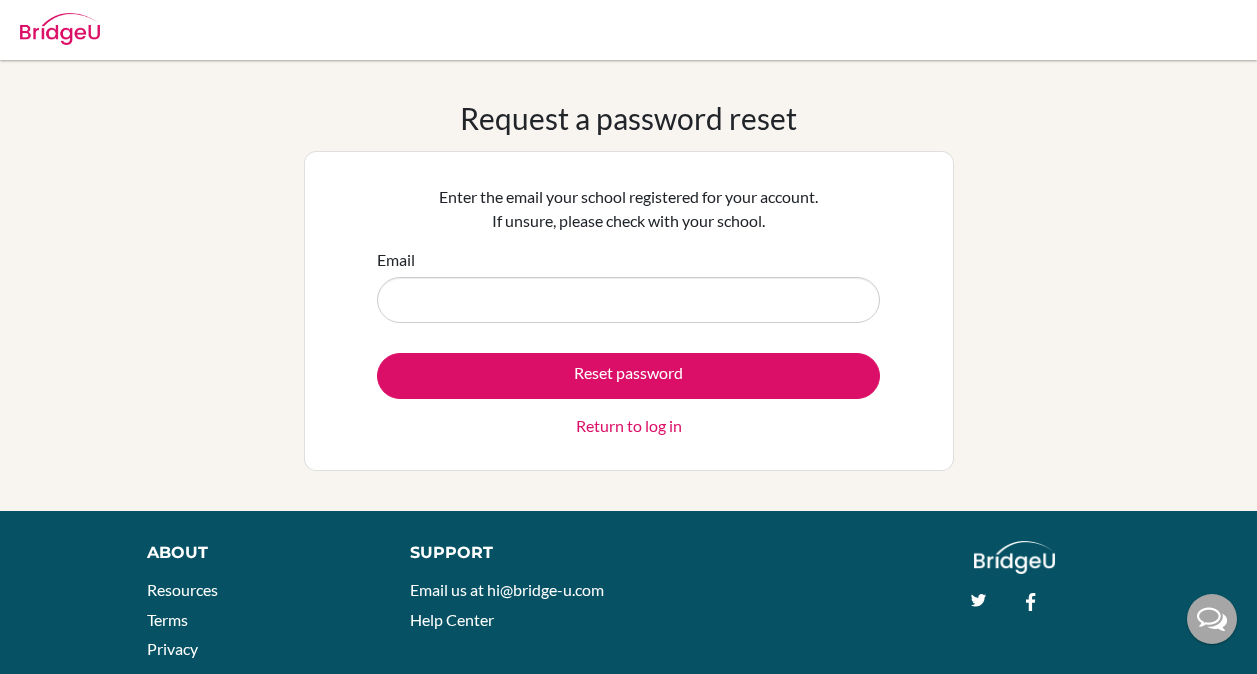scroll, scrollTop: 0, scrollLeft: 0, axis: both 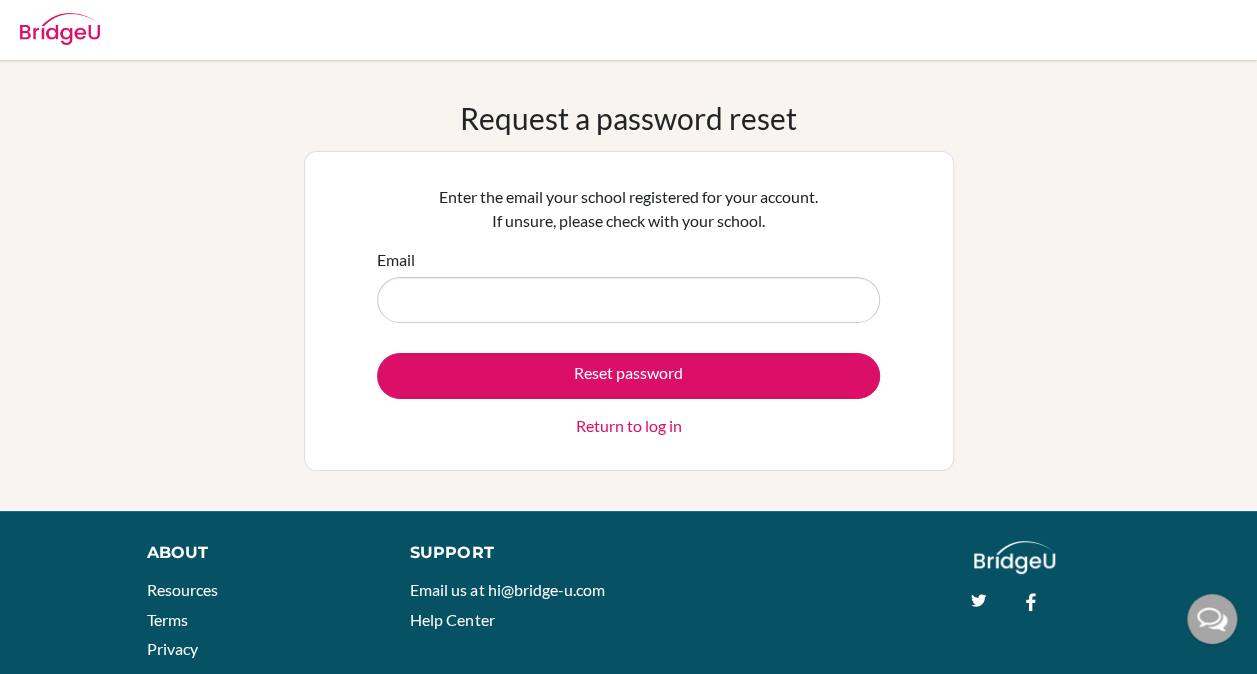 click on "Email" at bounding box center [628, 300] 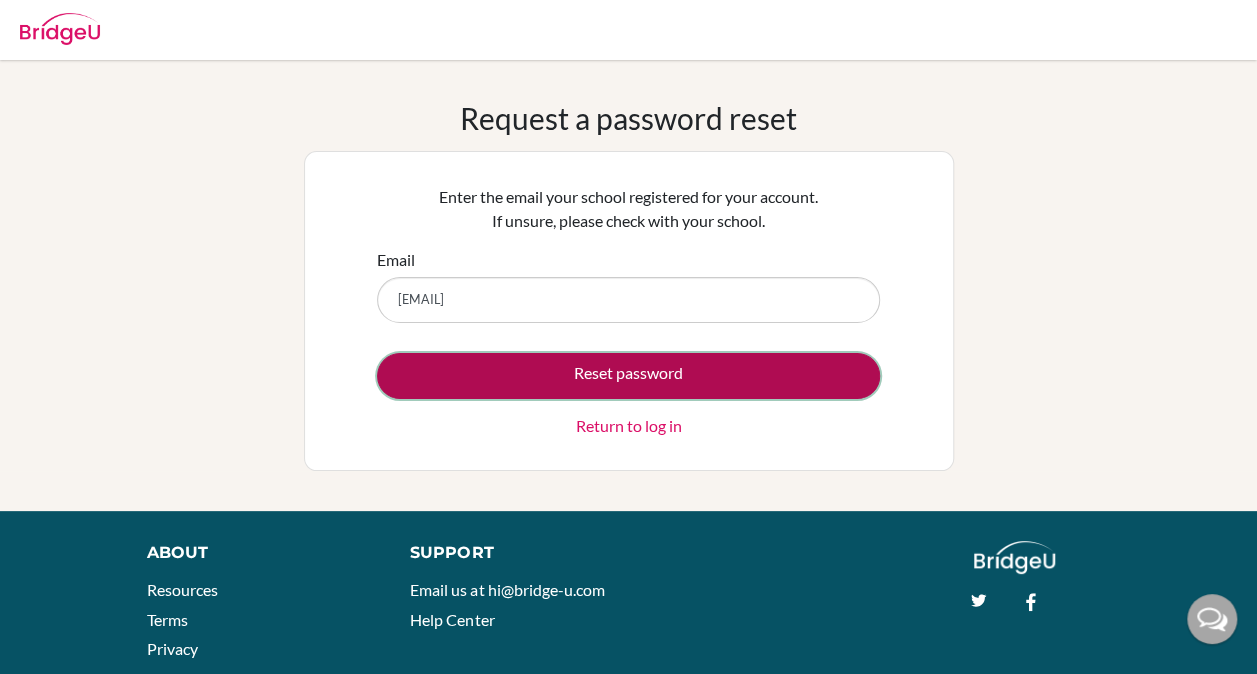 click on "Reset password" at bounding box center [628, 376] 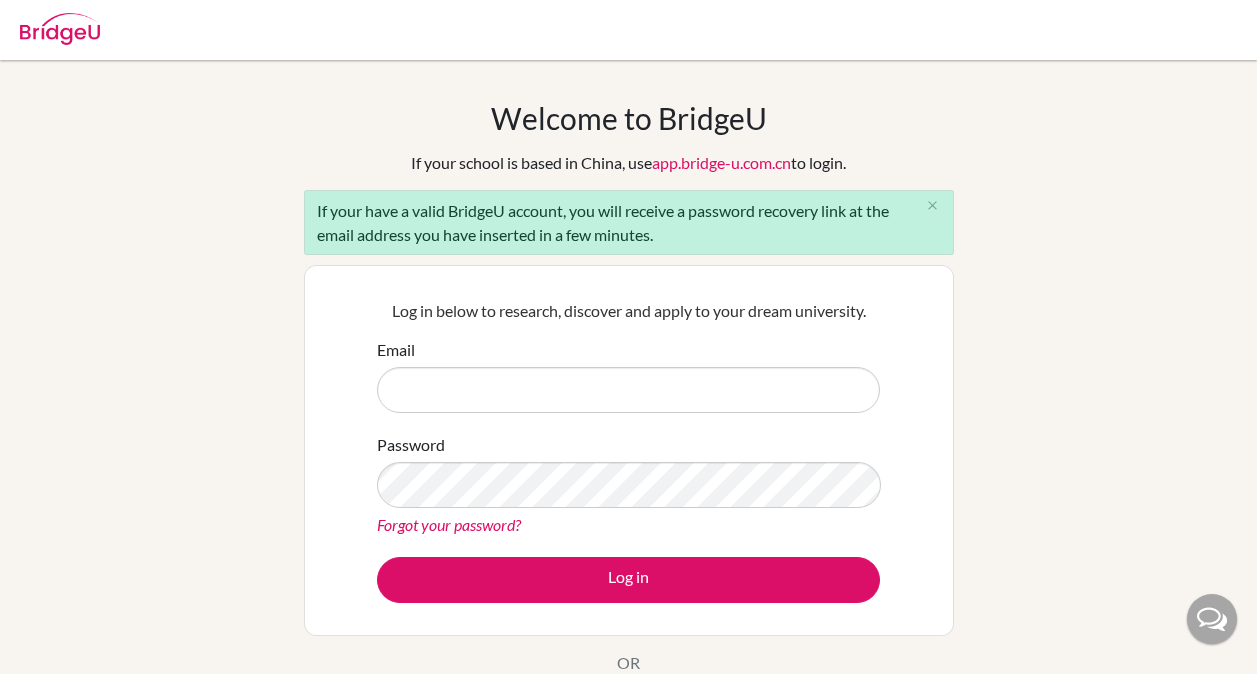 scroll, scrollTop: 0, scrollLeft: 0, axis: both 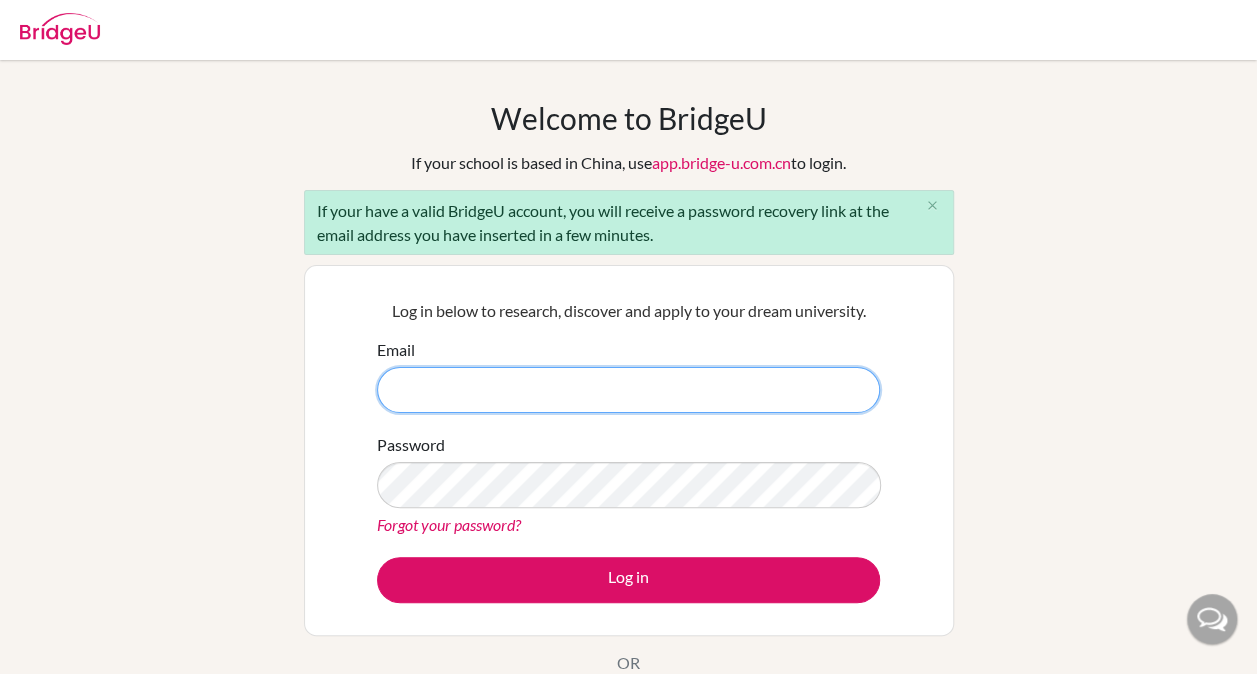 click on "Email" at bounding box center [628, 390] 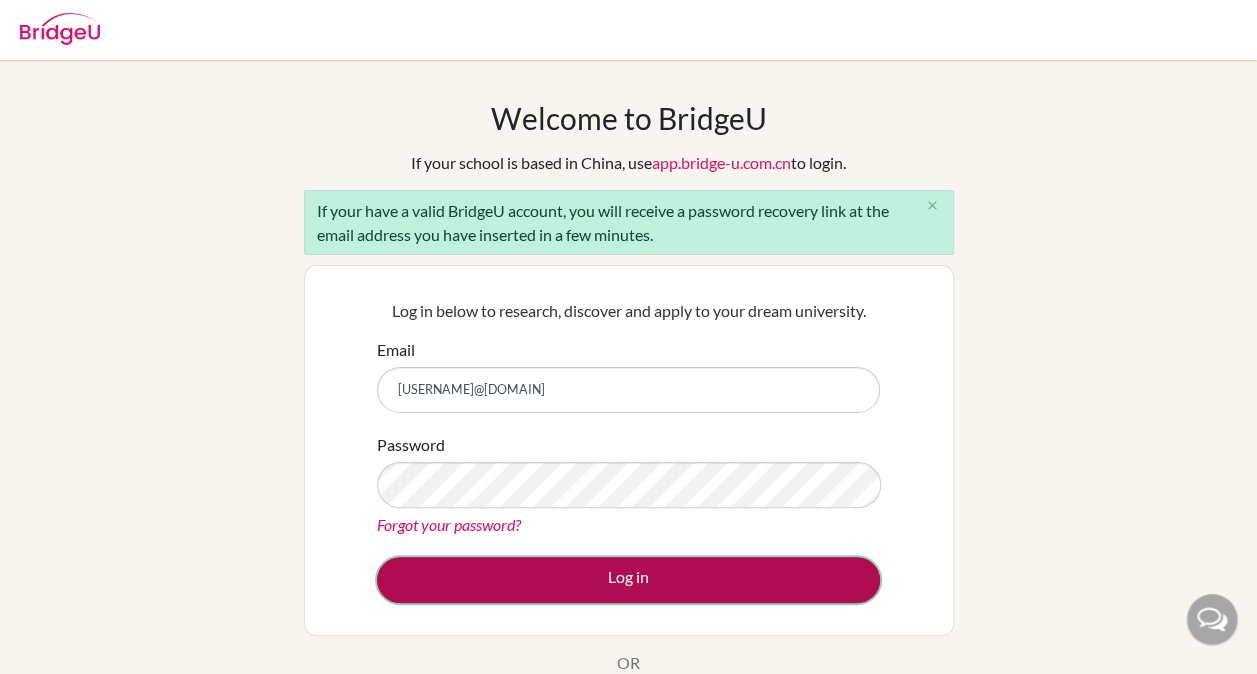 click on "Log in" at bounding box center [628, 580] 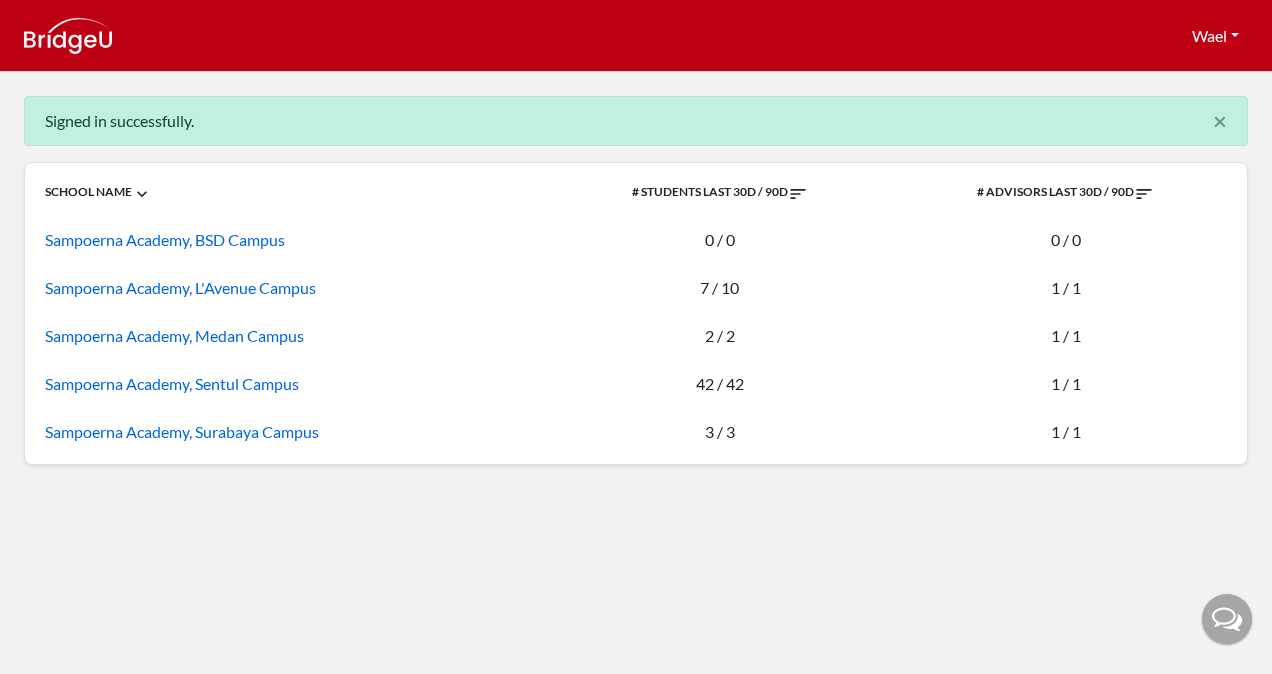 scroll, scrollTop: 0, scrollLeft: 0, axis: both 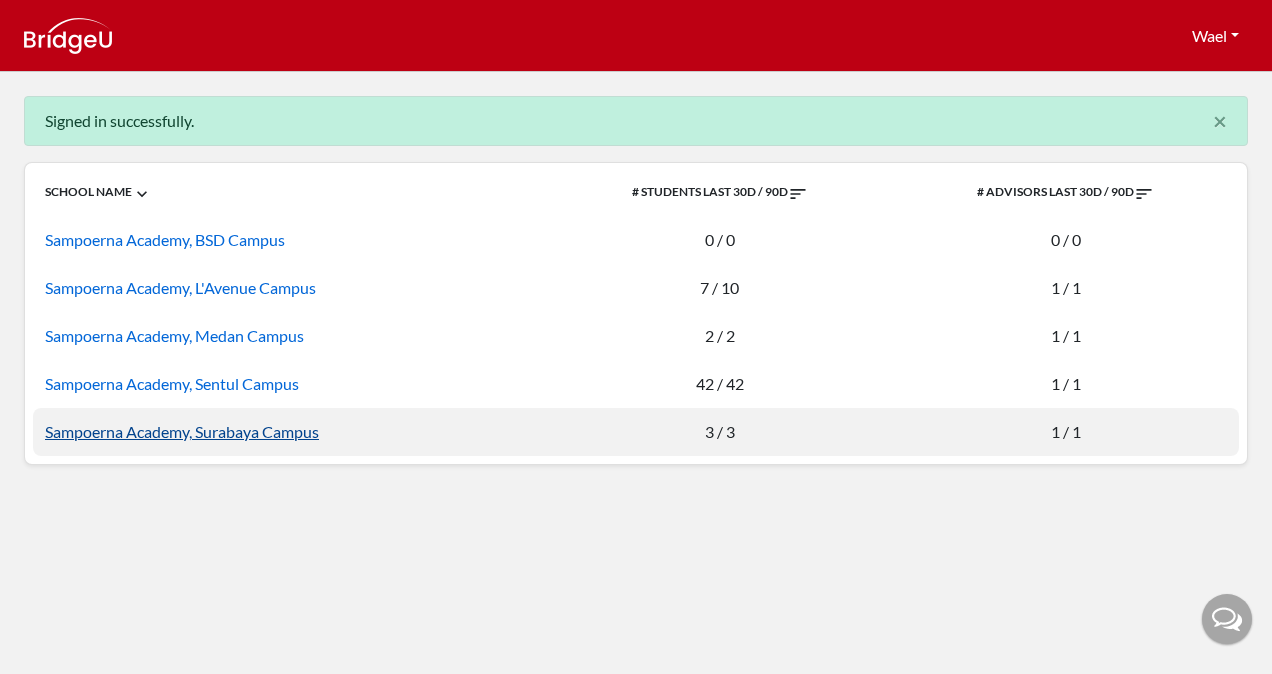click on "Sampoerna Academy, Surabaya Campus" at bounding box center [182, 431] 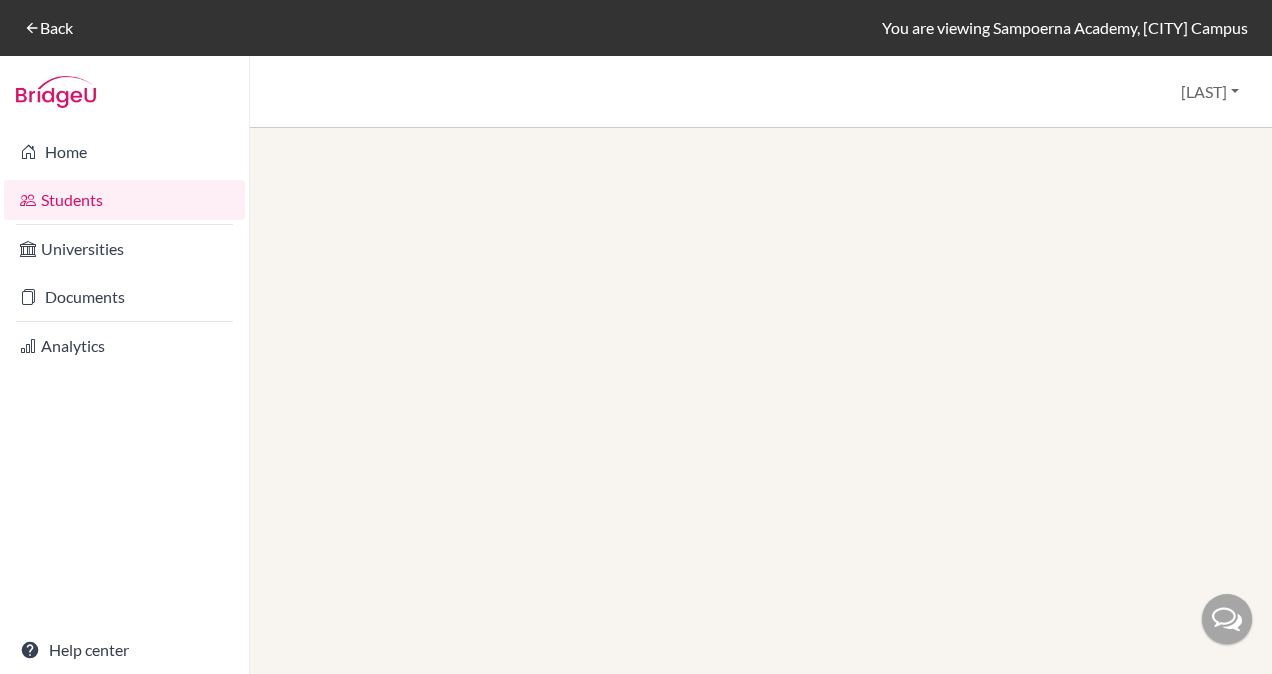 scroll, scrollTop: 0, scrollLeft: 0, axis: both 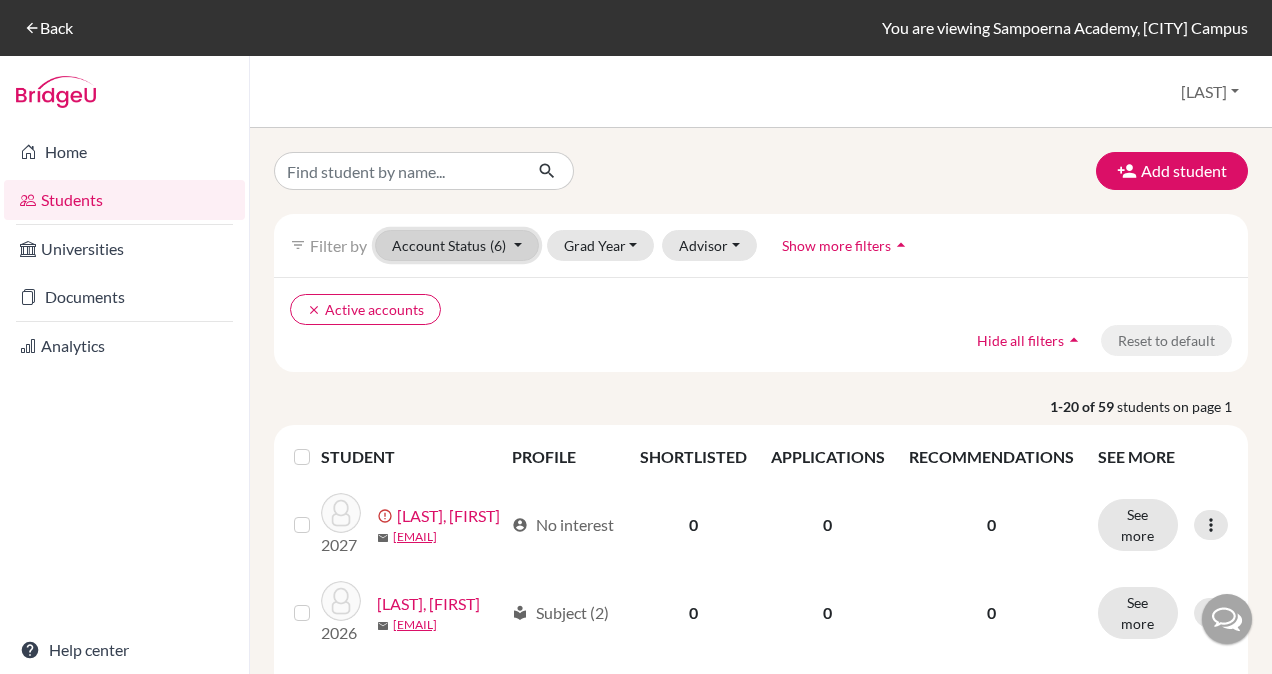 click on "Account Status (6)" at bounding box center (457, 245) 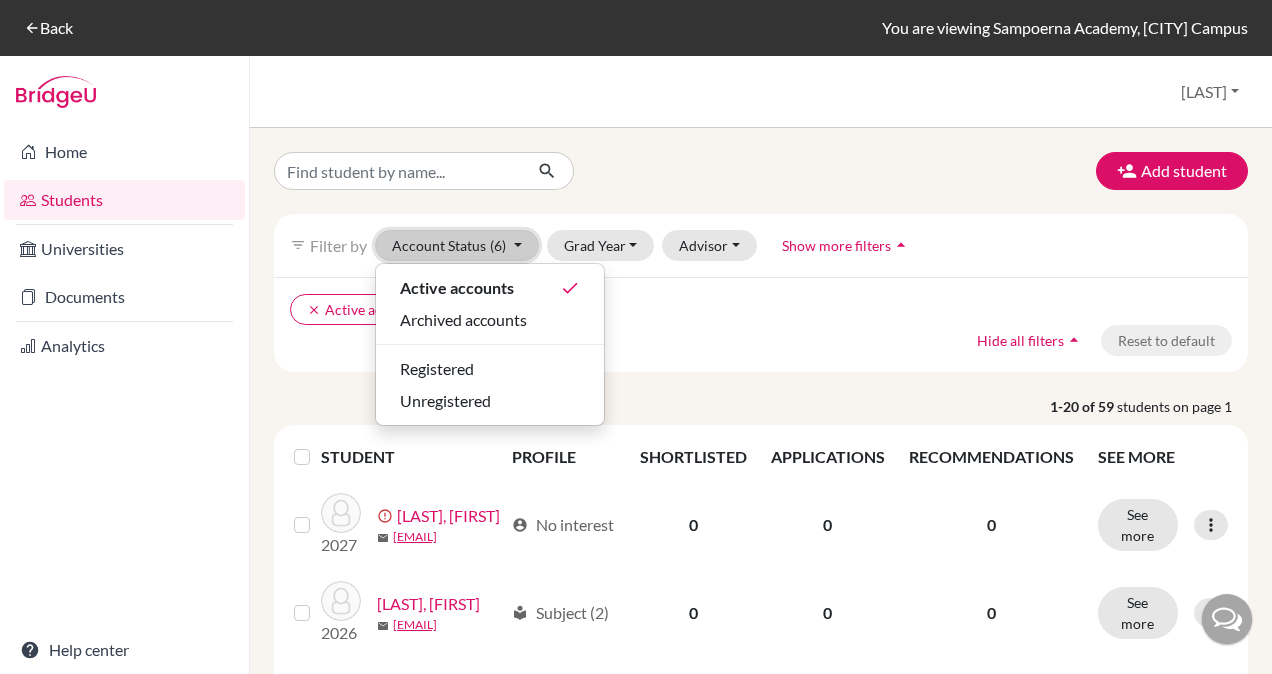 click on "Account Status (6)" at bounding box center [457, 245] 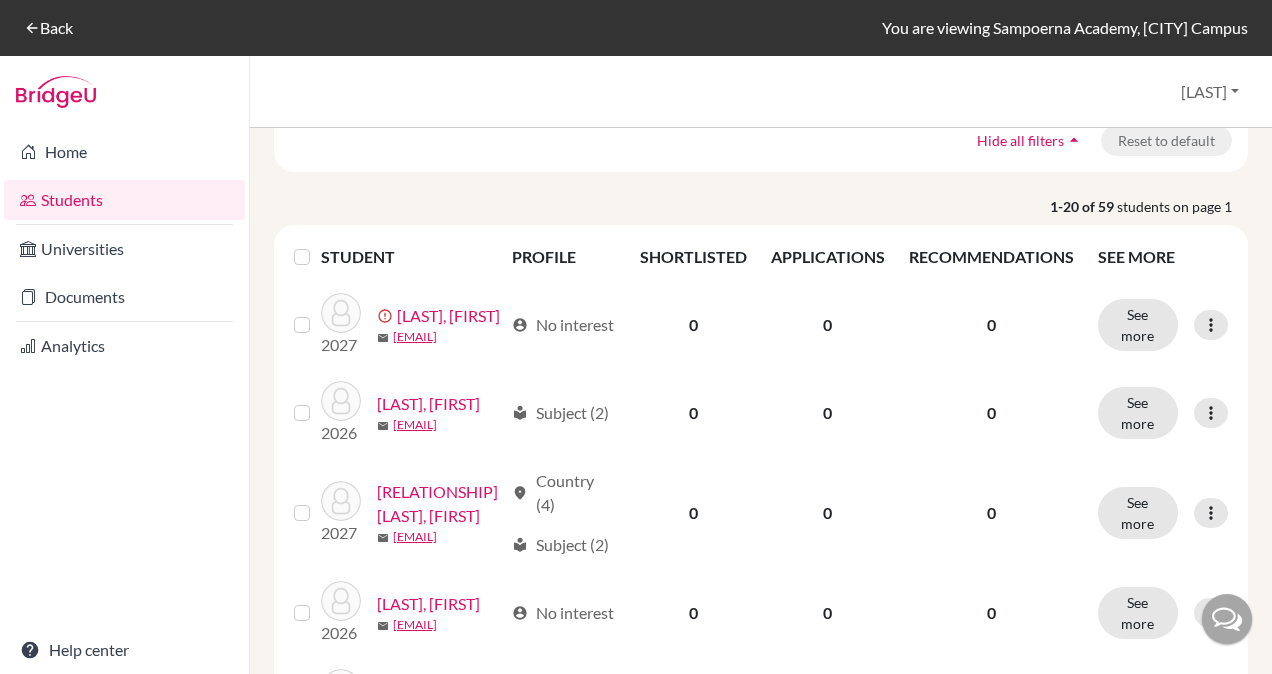 scroll, scrollTop: 0, scrollLeft: 0, axis: both 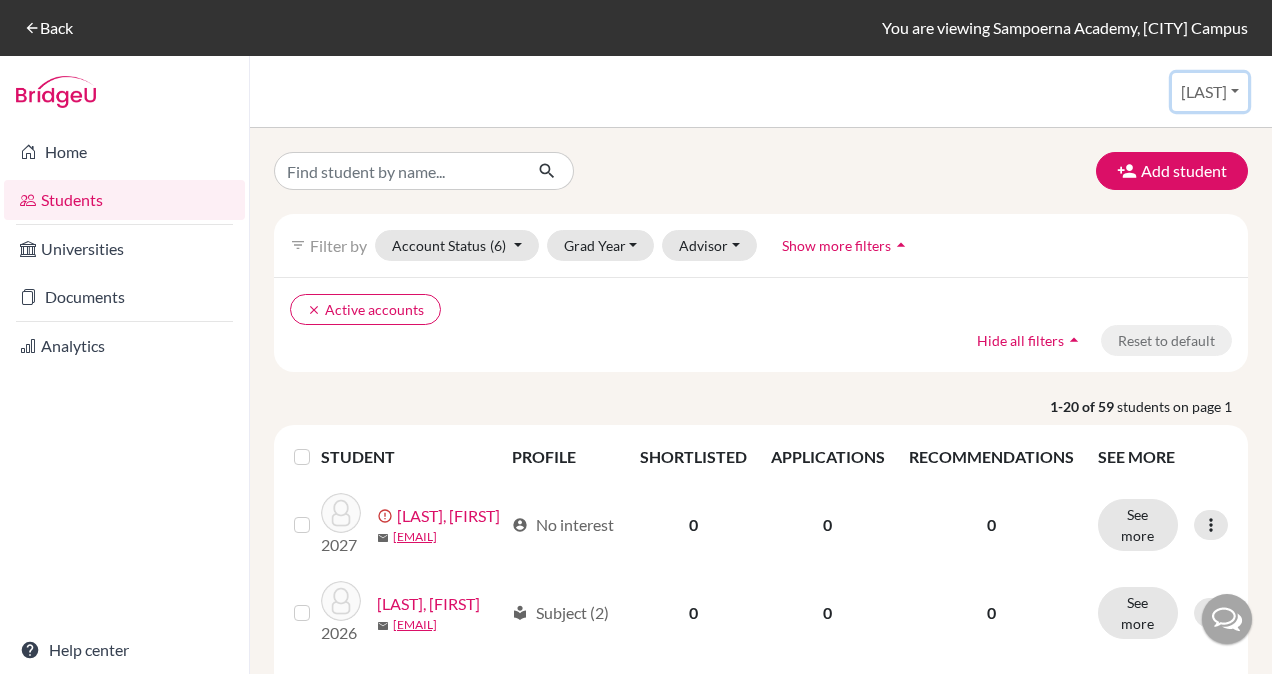 click on "Wael" at bounding box center (1210, 92) 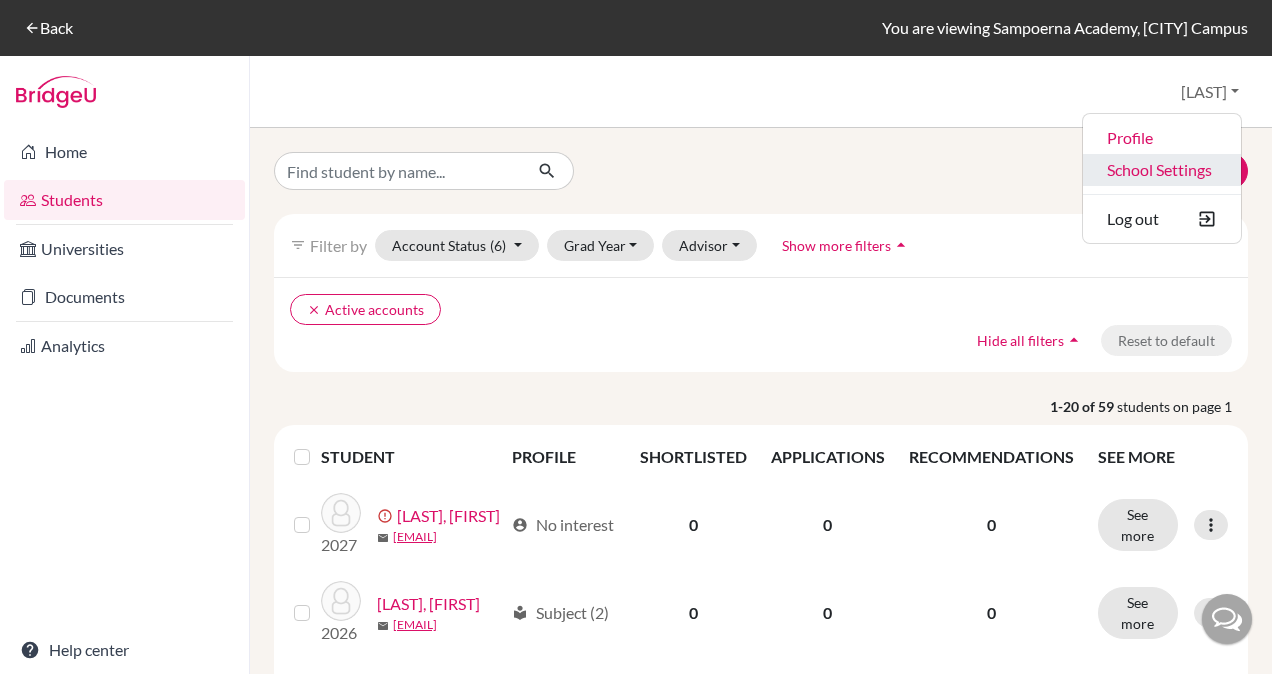 click on "School Settings" at bounding box center [1162, 170] 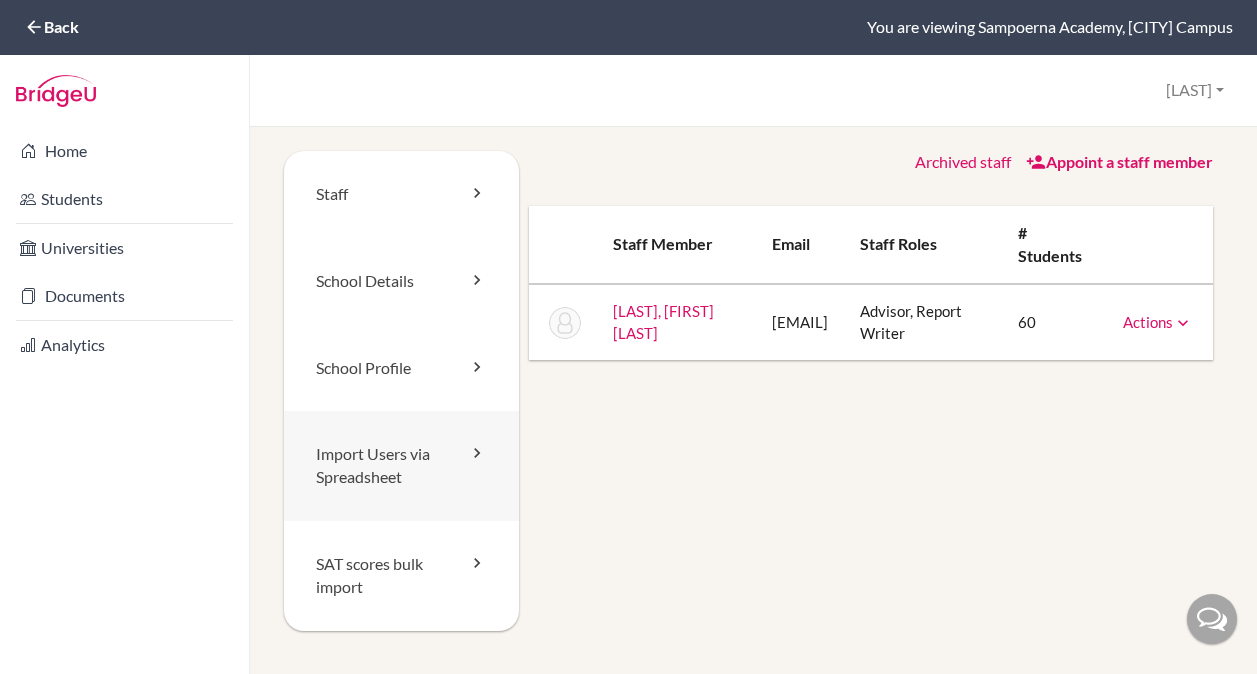 scroll, scrollTop: 0, scrollLeft: 0, axis: both 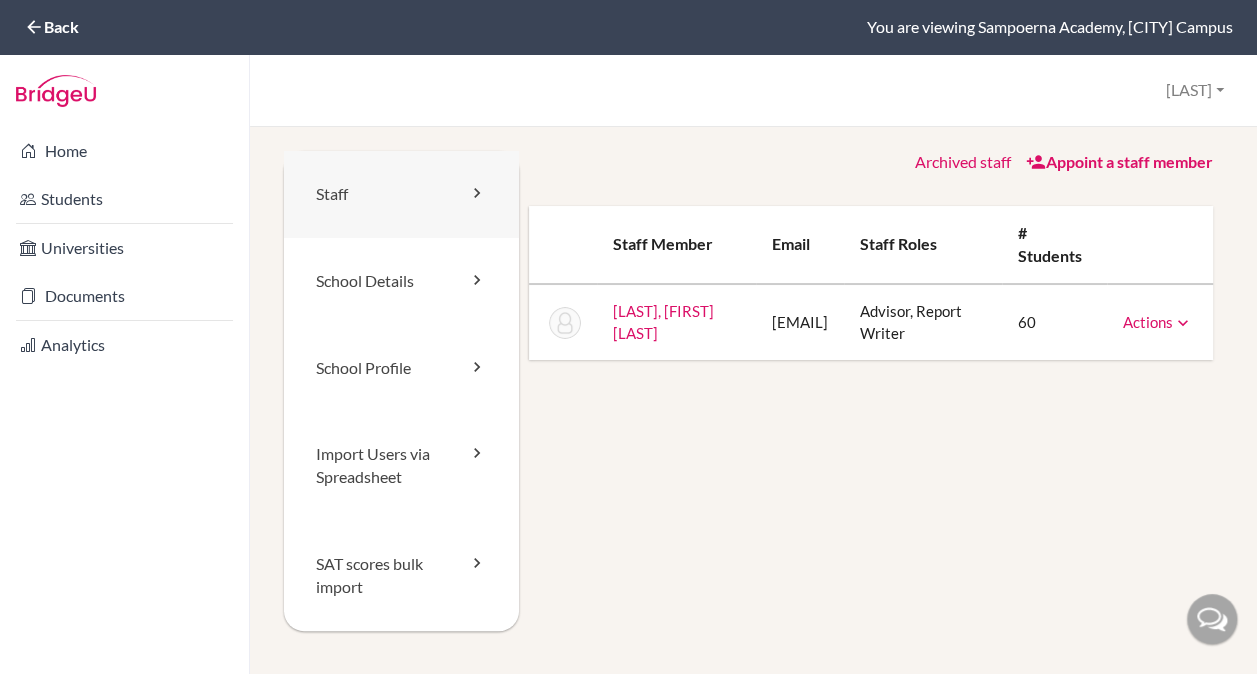 click on "Staff" at bounding box center [401, 194] 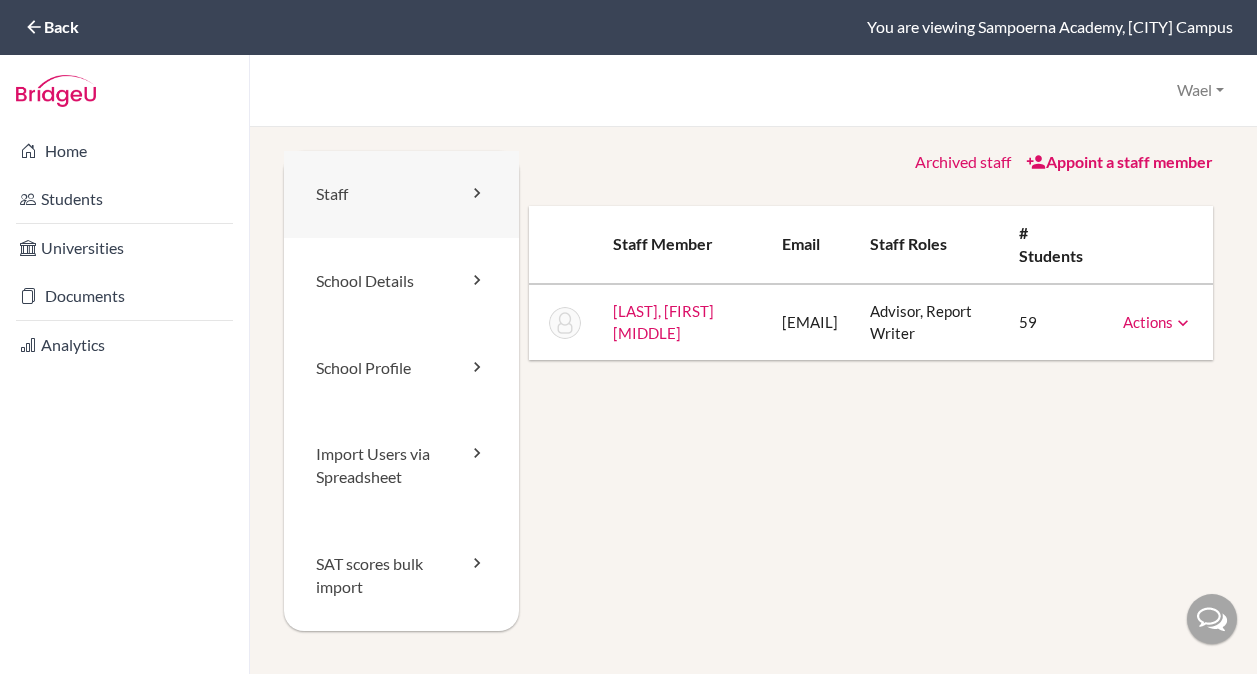 scroll, scrollTop: 0, scrollLeft: 0, axis: both 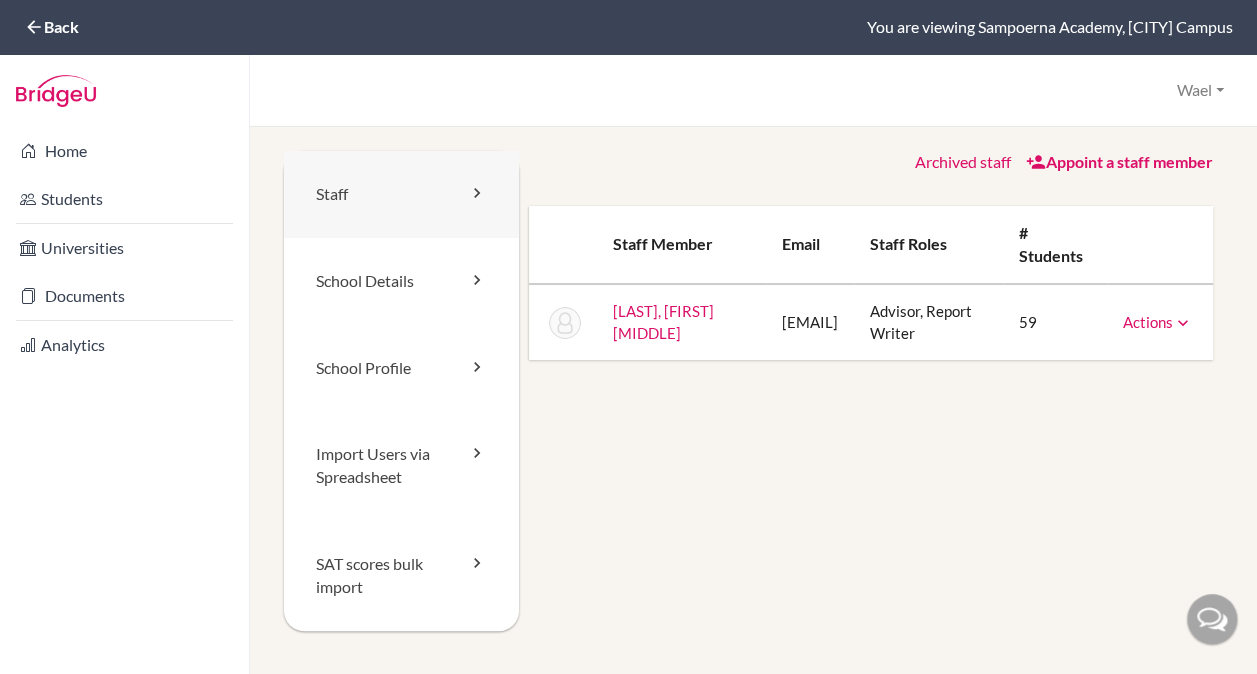 click at bounding box center [477, 193] 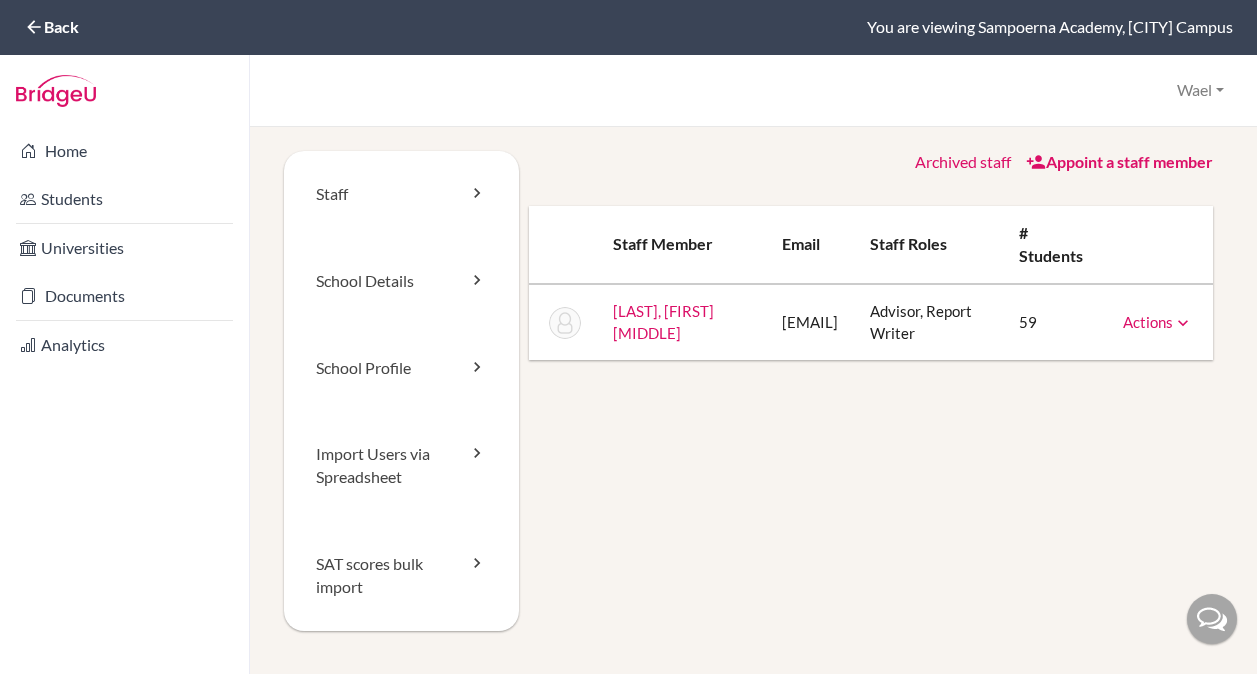 scroll, scrollTop: 0, scrollLeft: 0, axis: both 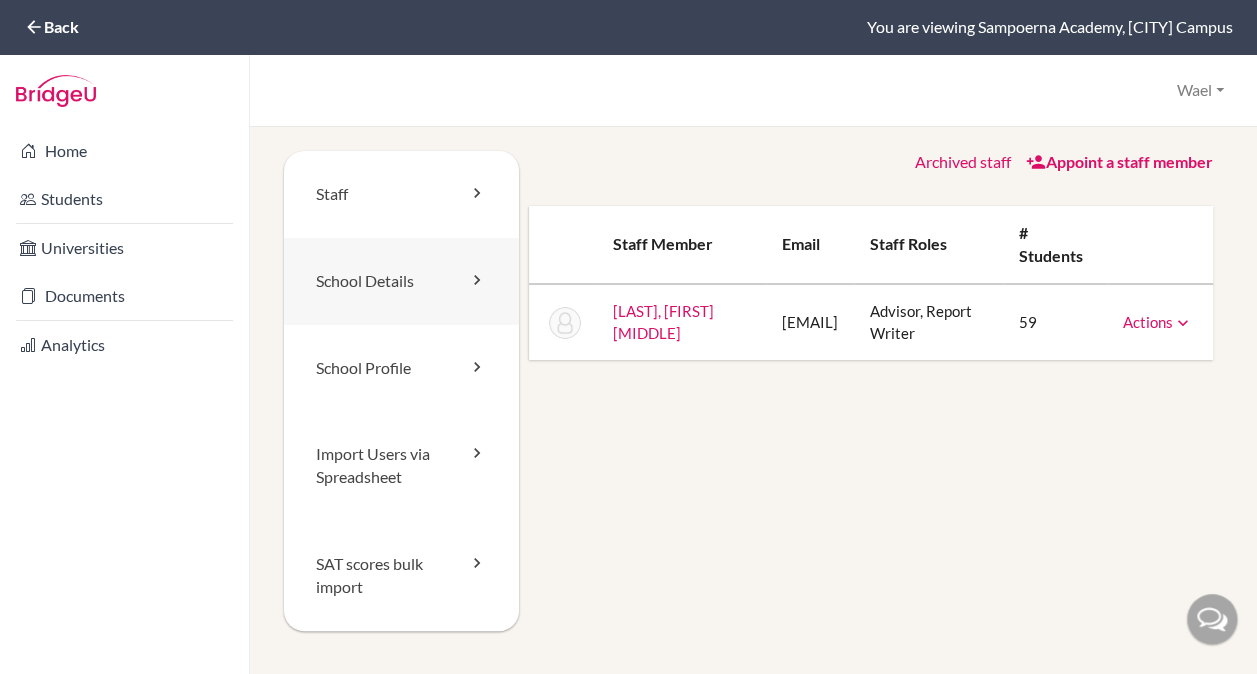 click on "School Details" at bounding box center [401, 281] 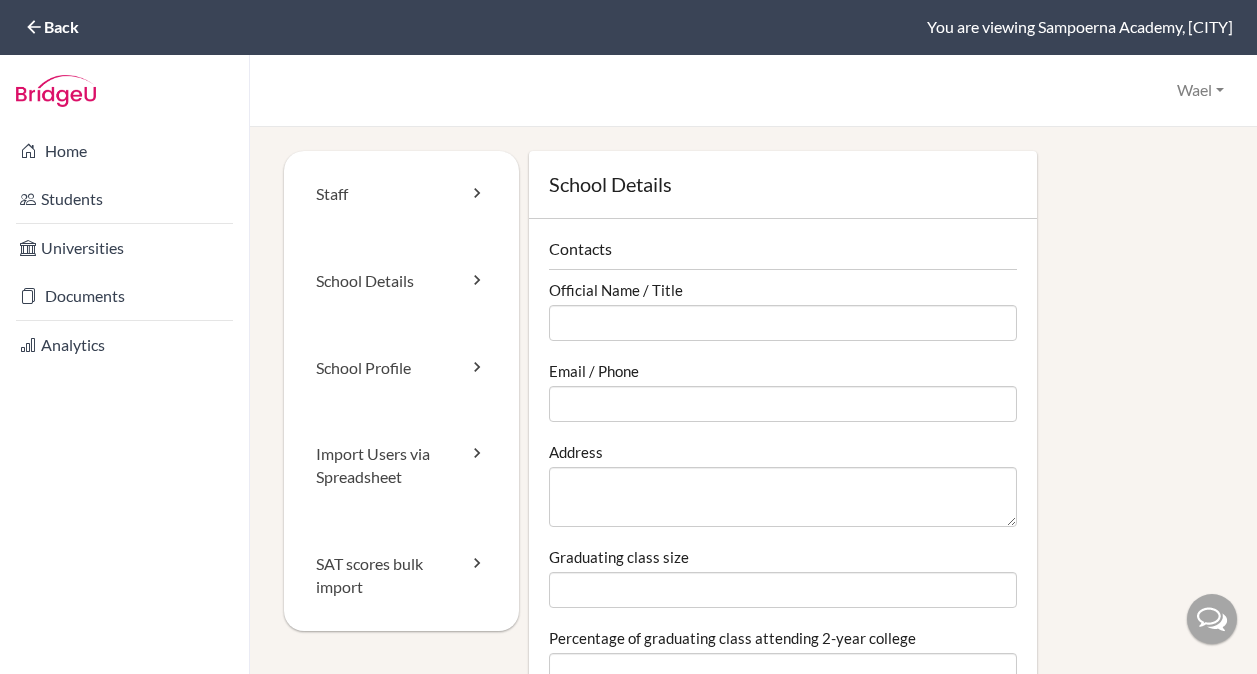 scroll, scrollTop: 0, scrollLeft: 0, axis: both 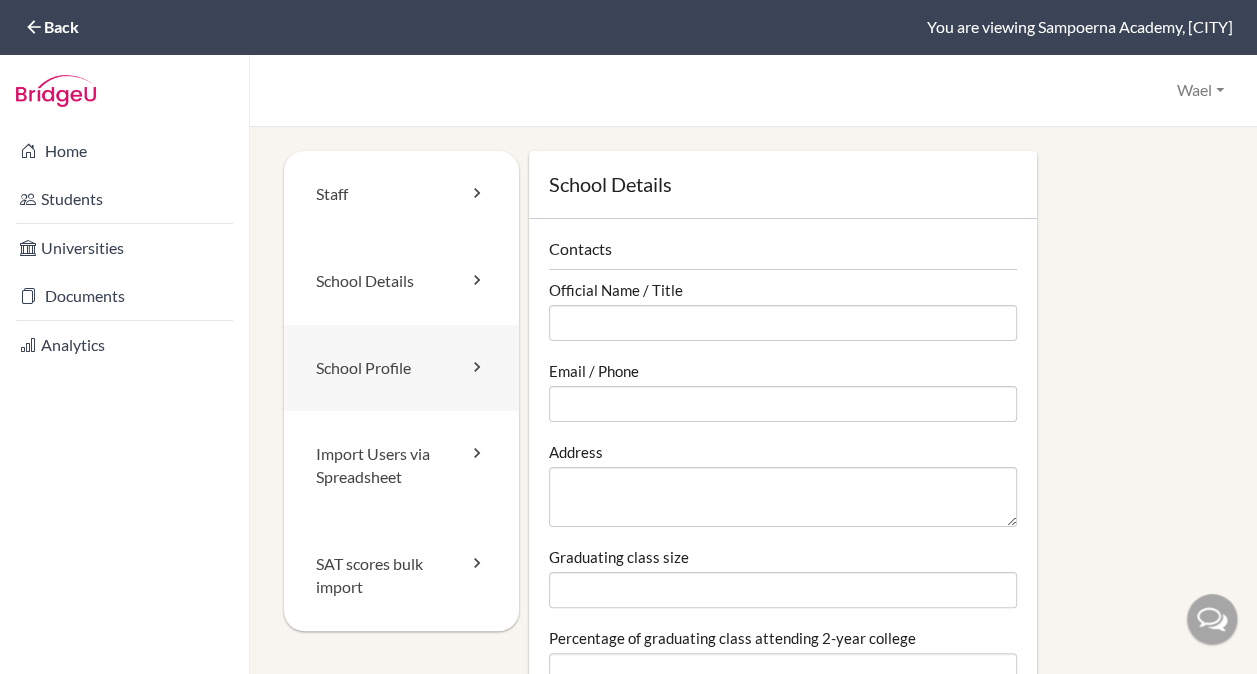 click on "School Profile" at bounding box center [401, 368] 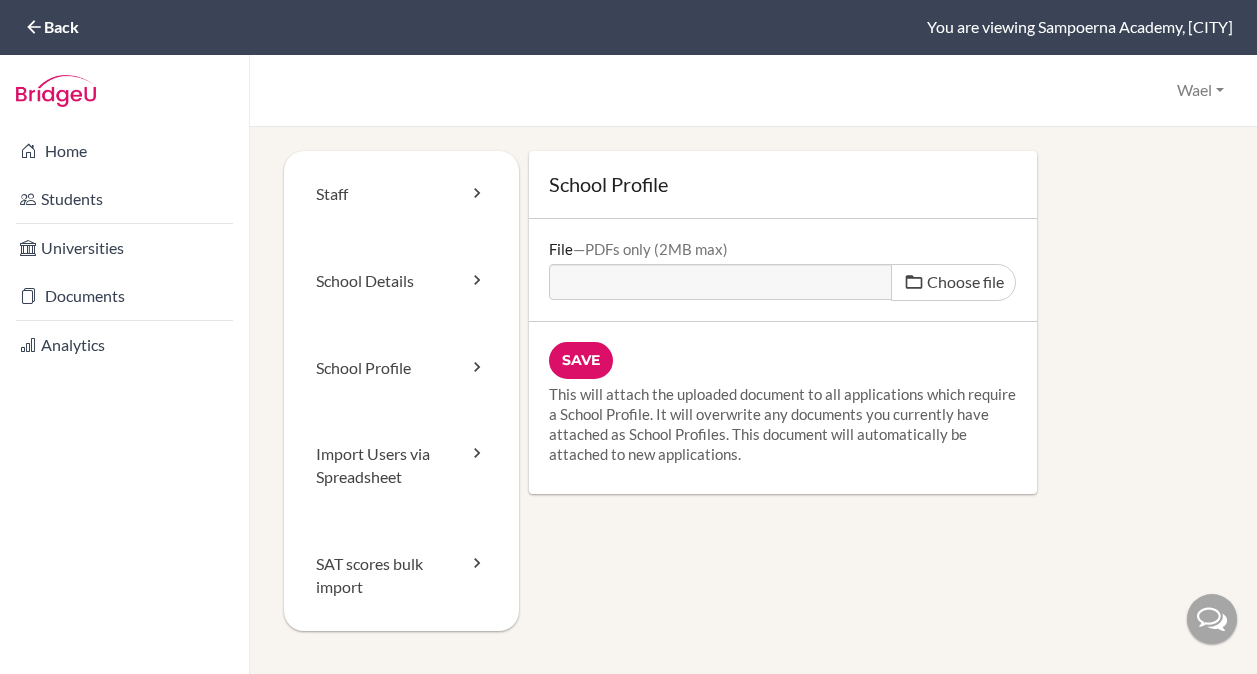scroll, scrollTop: 0, scrollLeft: 0, axis: both 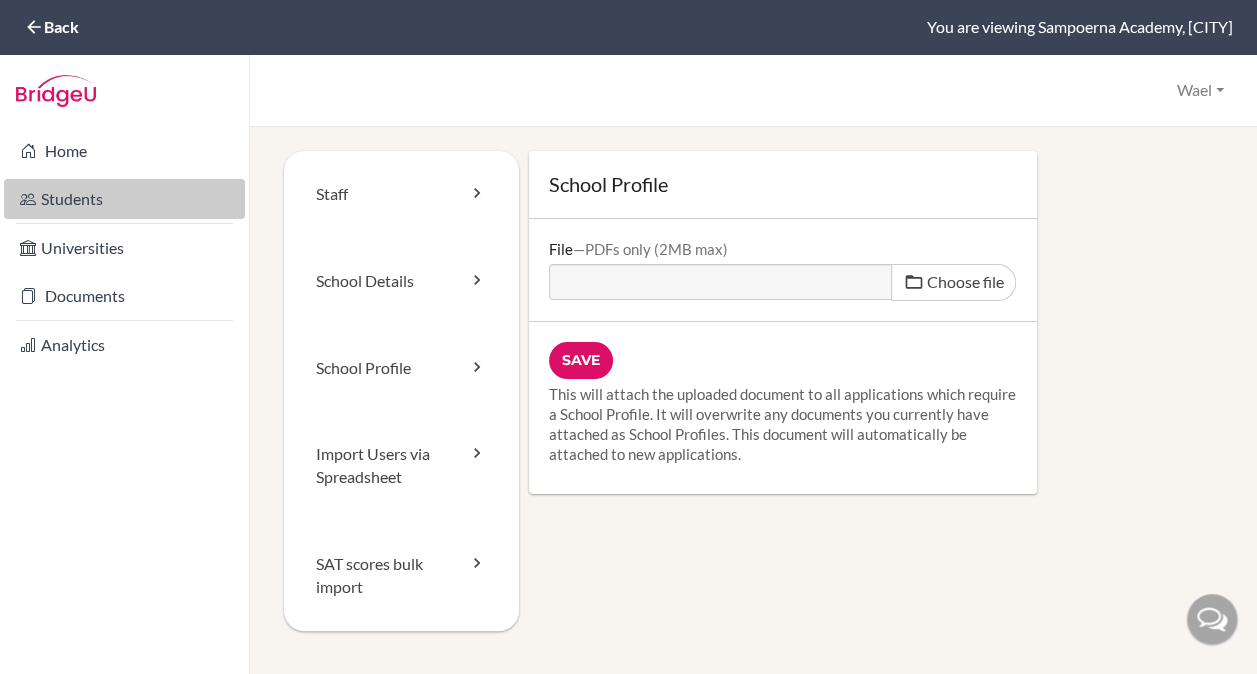 click on "Students" at bounding box center [124, 199] 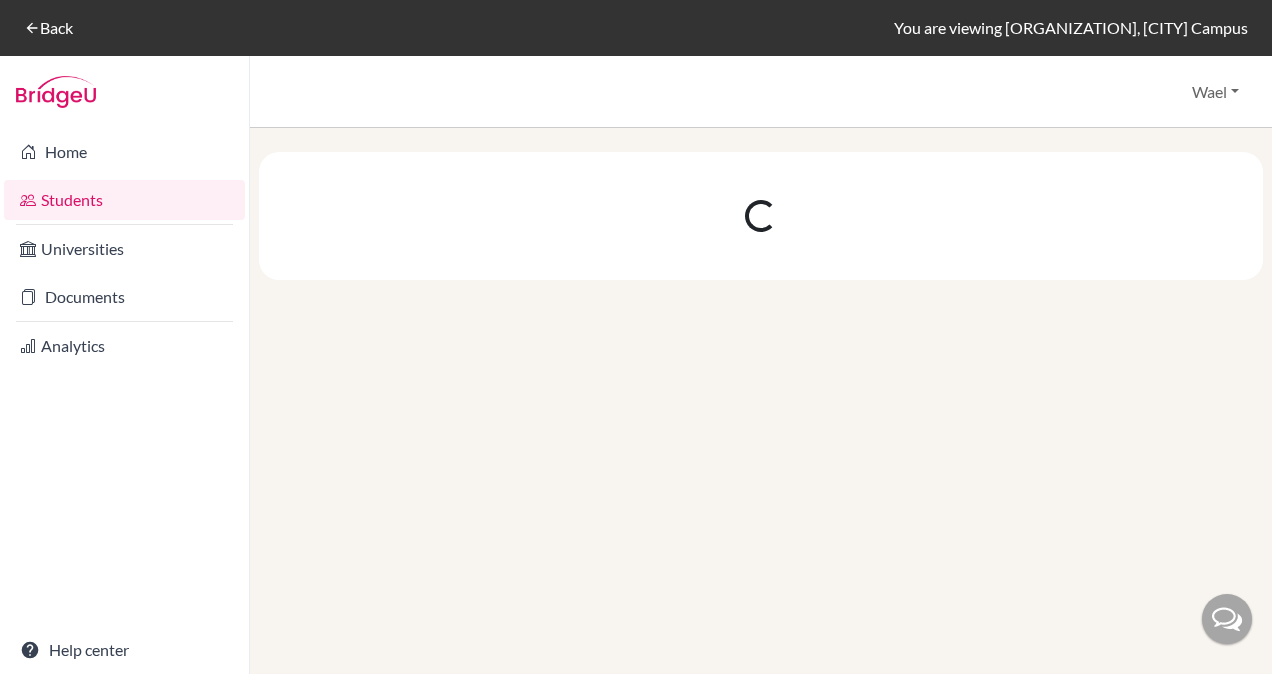 scroll, scrollTop: 0, scrollLeft: 0, axis: both 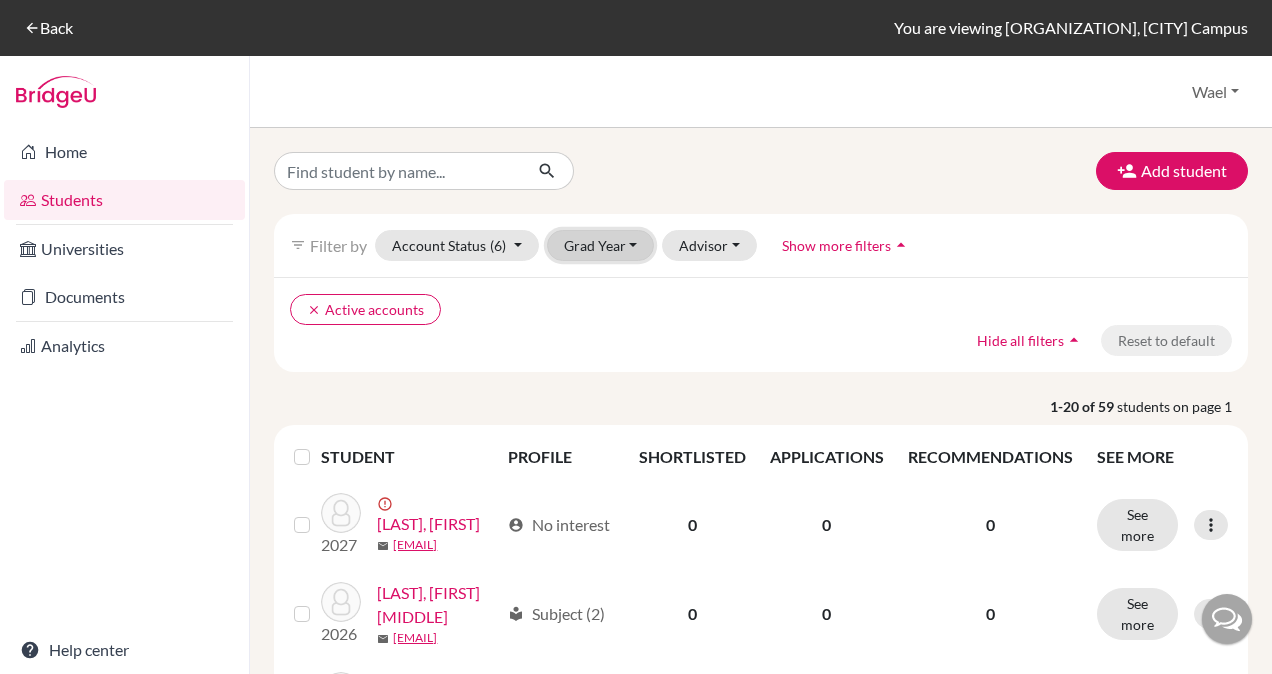 click on "Grad Year" at bounding box center [601, 245] 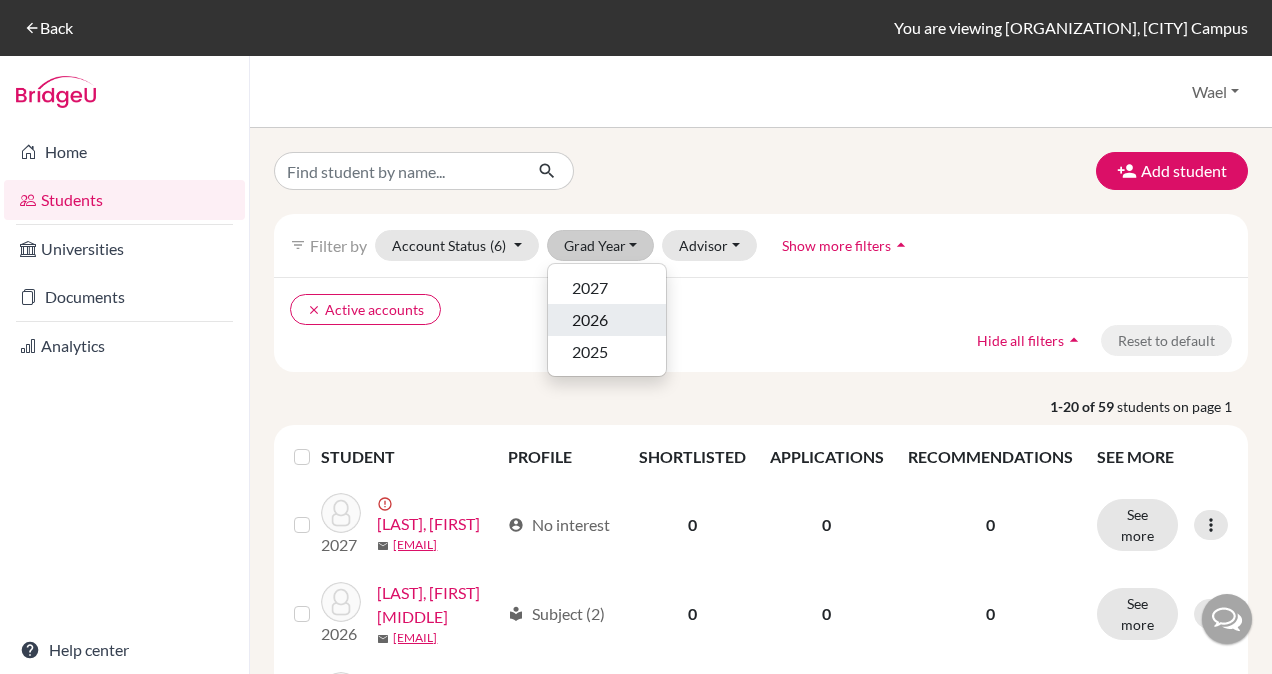 click on "2026" at bounding box center [607, 320] 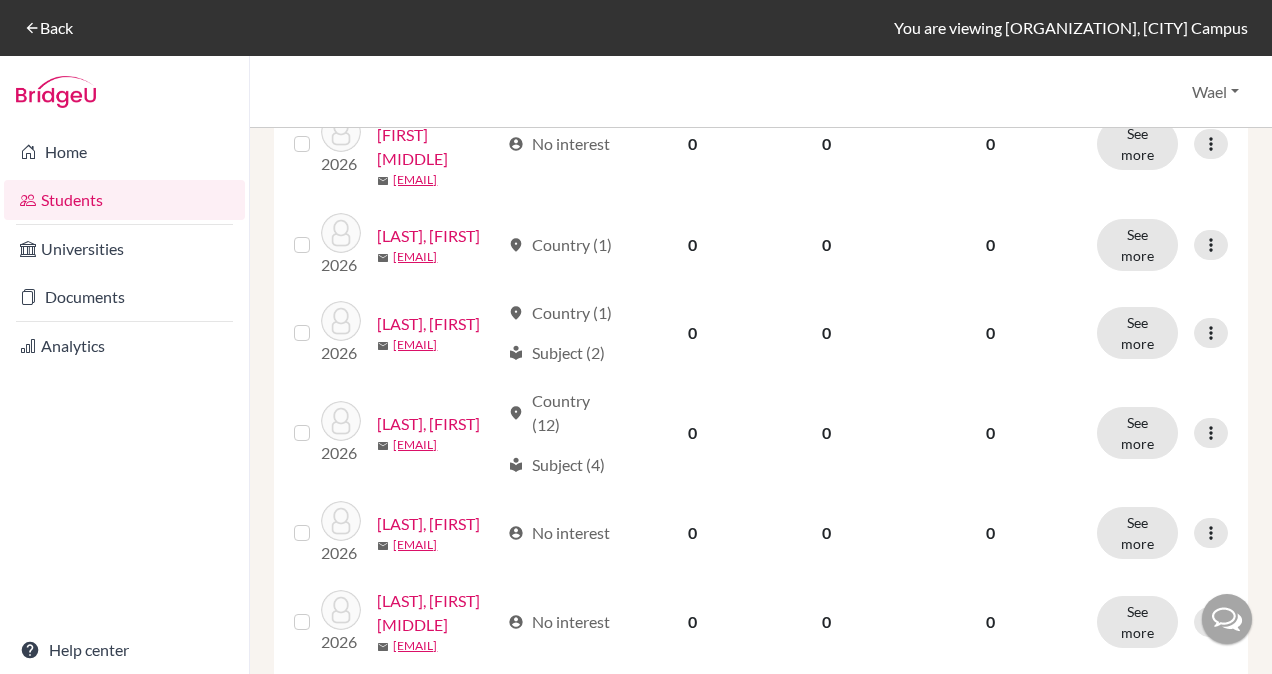 scroll, scrollTop: 0, scrollLeft: 0, axis: both 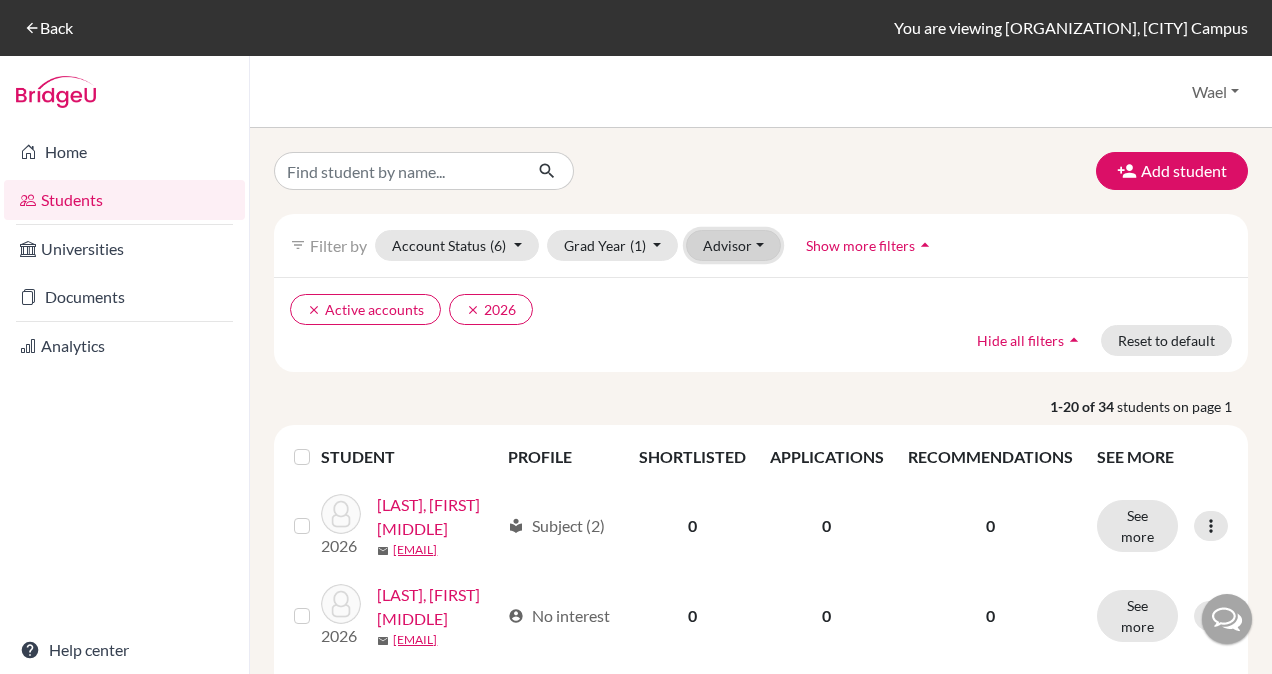 click on "Advisor" at bounding box center (733, 245) 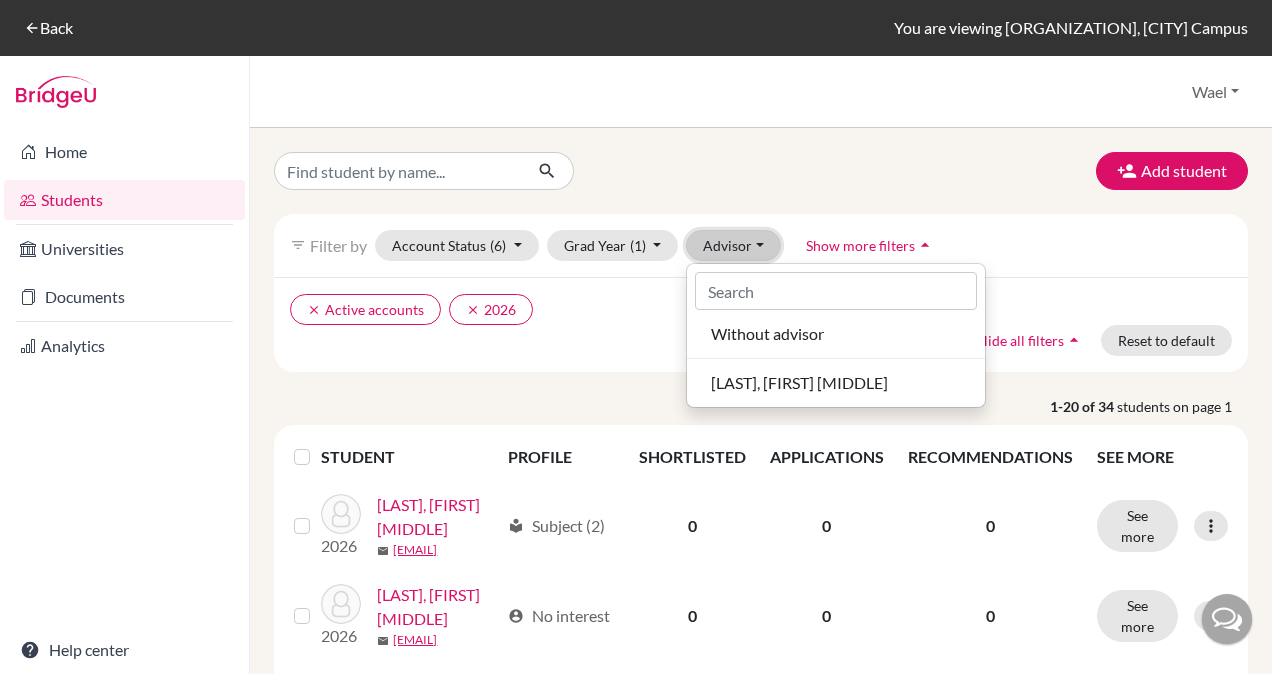click on "Advisor" at bounding box center (733, 245) 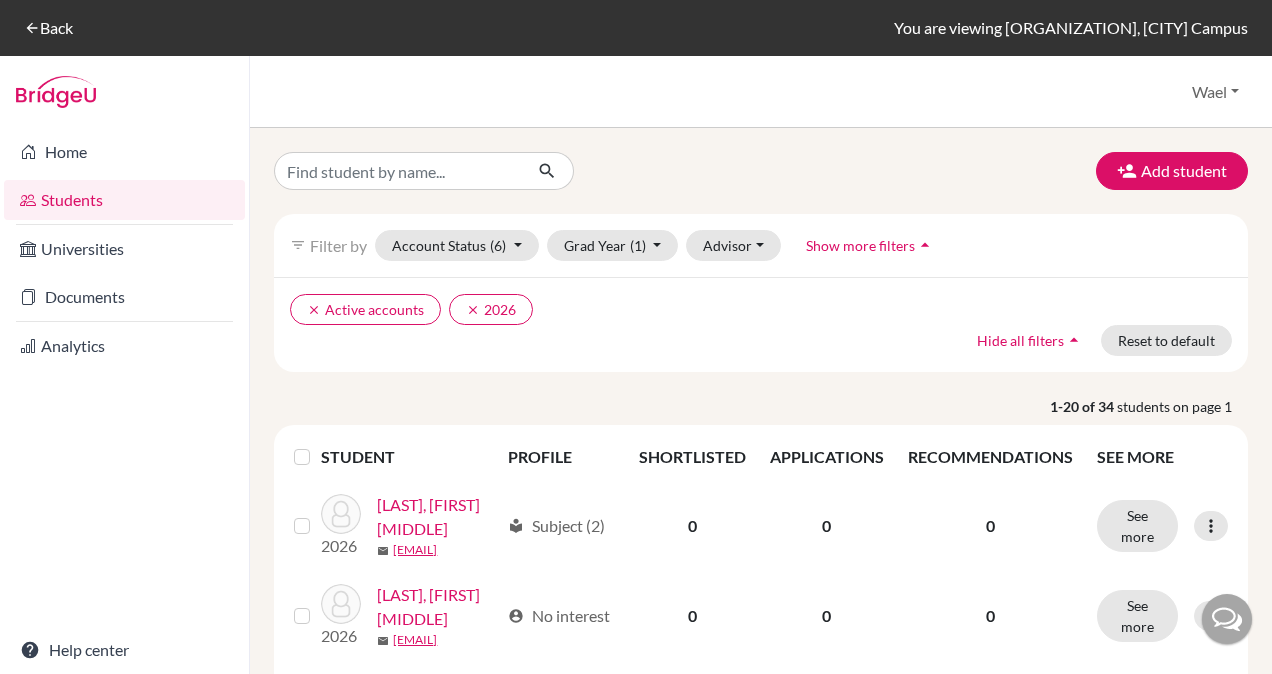 click on "STUDENT PROFILE SHORTLISTED APPLICATIONS RECOMMENDATIONS SEE MORE 2026 Athaillah Veza Andriadi, Daffa mail daffandriadi31@gmail.com local_library Subject (2) 0 0 0 See more Edit student Send Message Reset Password 2026 Bennett, Geoffrey Aaron mail geoffreyaaronbennett@gmail.com account_circle No interest 0 0 0 See more Edit student Send Message Reset Password 2026 Dharma Saputra, Poh Priscilla Eugene mail poheugene28@gmail.com account_circle No interest 0 0 0 See more Edit student Send Message Reset Password 2026 Diago, Theodore mail theodorewijaya98@gmail.com location_on Country (1) 0 0 0 See more Edit student Send Message Reset Password 2026 Djojowahono, Andersen mail andersensidik@gmail.com location_on Country (1) local_library Subject (2) 0 0 0 See more Edit student Send Message Reset Password 2026 Effendy, Cisco mail ciscociscocisco75@gmail.com location_on Country (12) local_library Subject (4) 0 0 0 See more Edit student Send Message Reset Password 2026 Febriani, Nadya mail nadyashakira@gmail.com 0 0 0" at bounding box center [761, 1370] 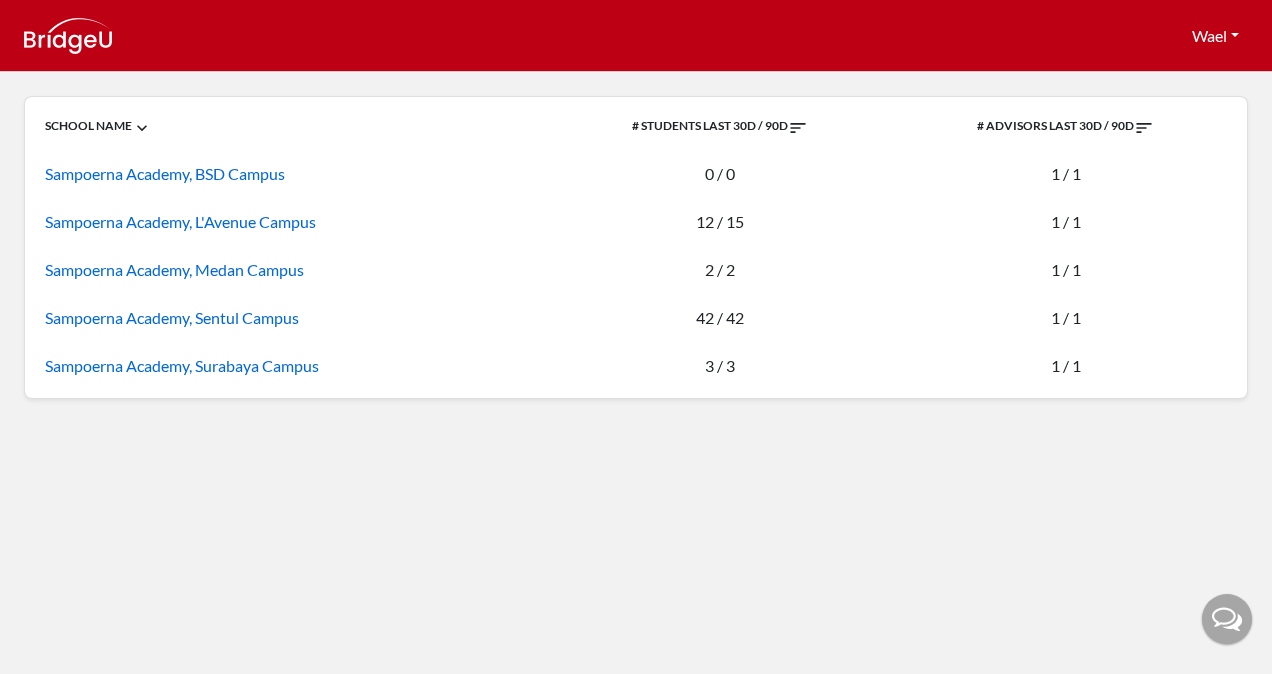 scroll, scrollTop: 0, scrollLeft: 0, axis: both 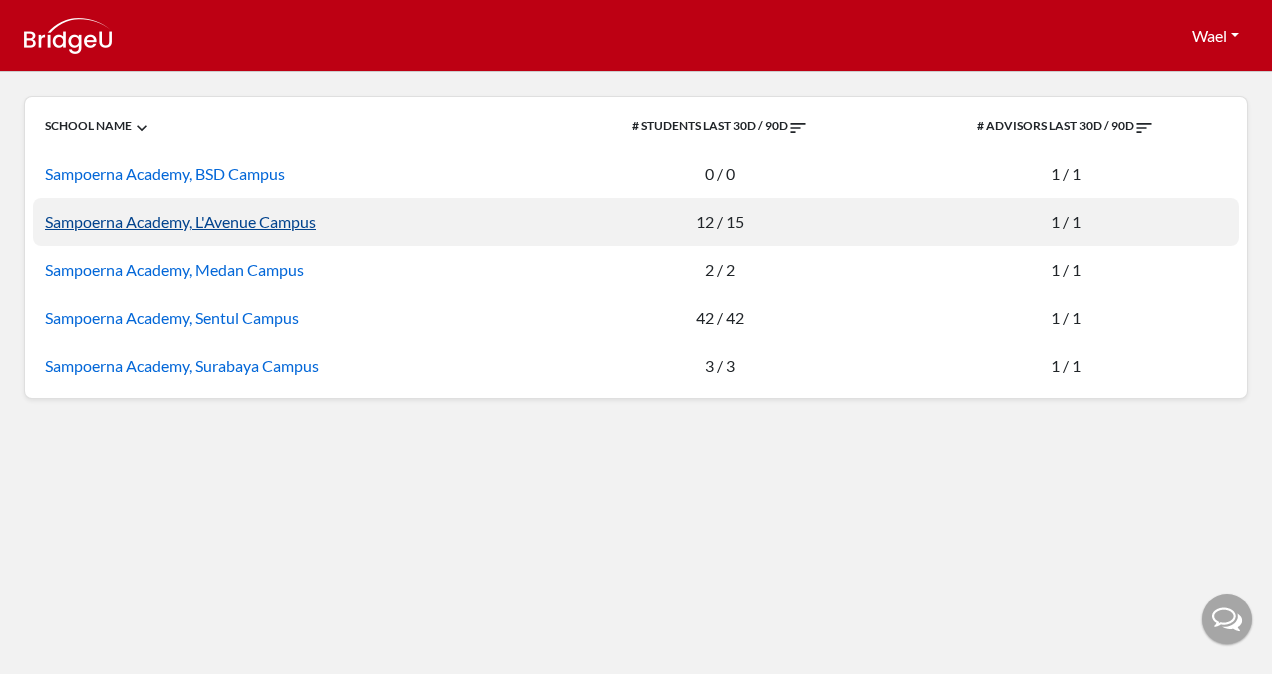 click on "Sampoerna Academy, L'Avenue Campus" at bounding box center (180, 221) 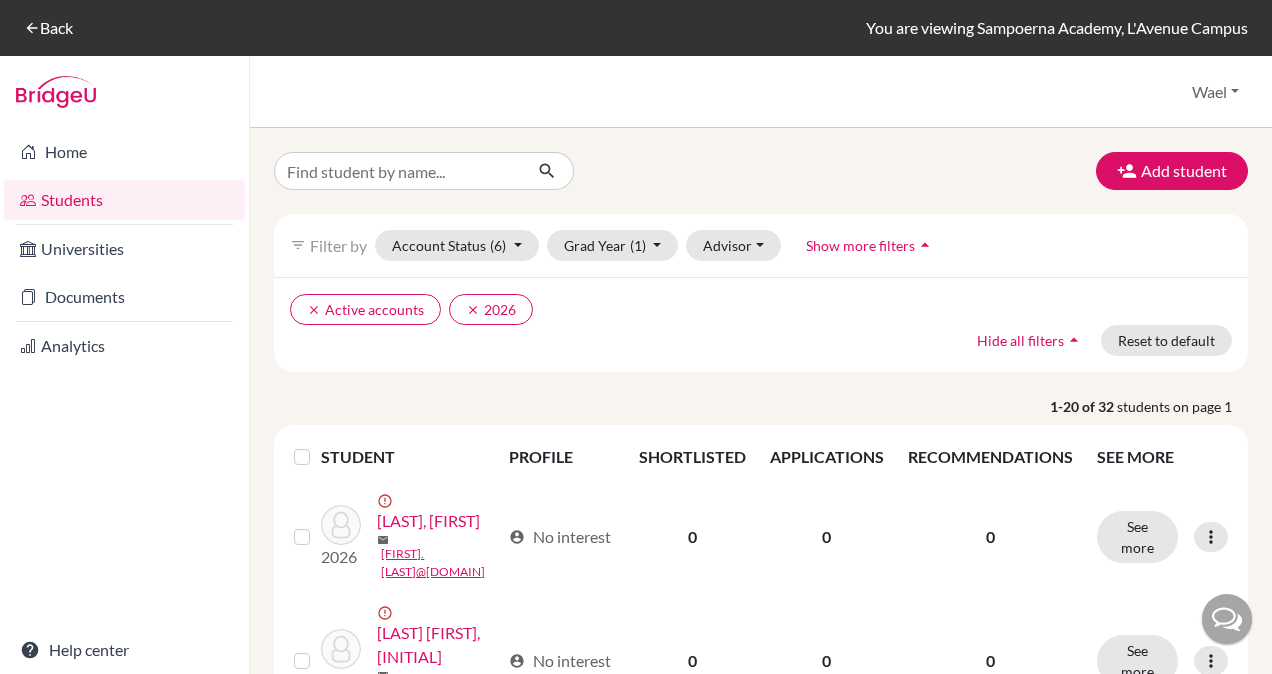 scroll, scrollTop: 0, scrollLeft: 0, axis: both 